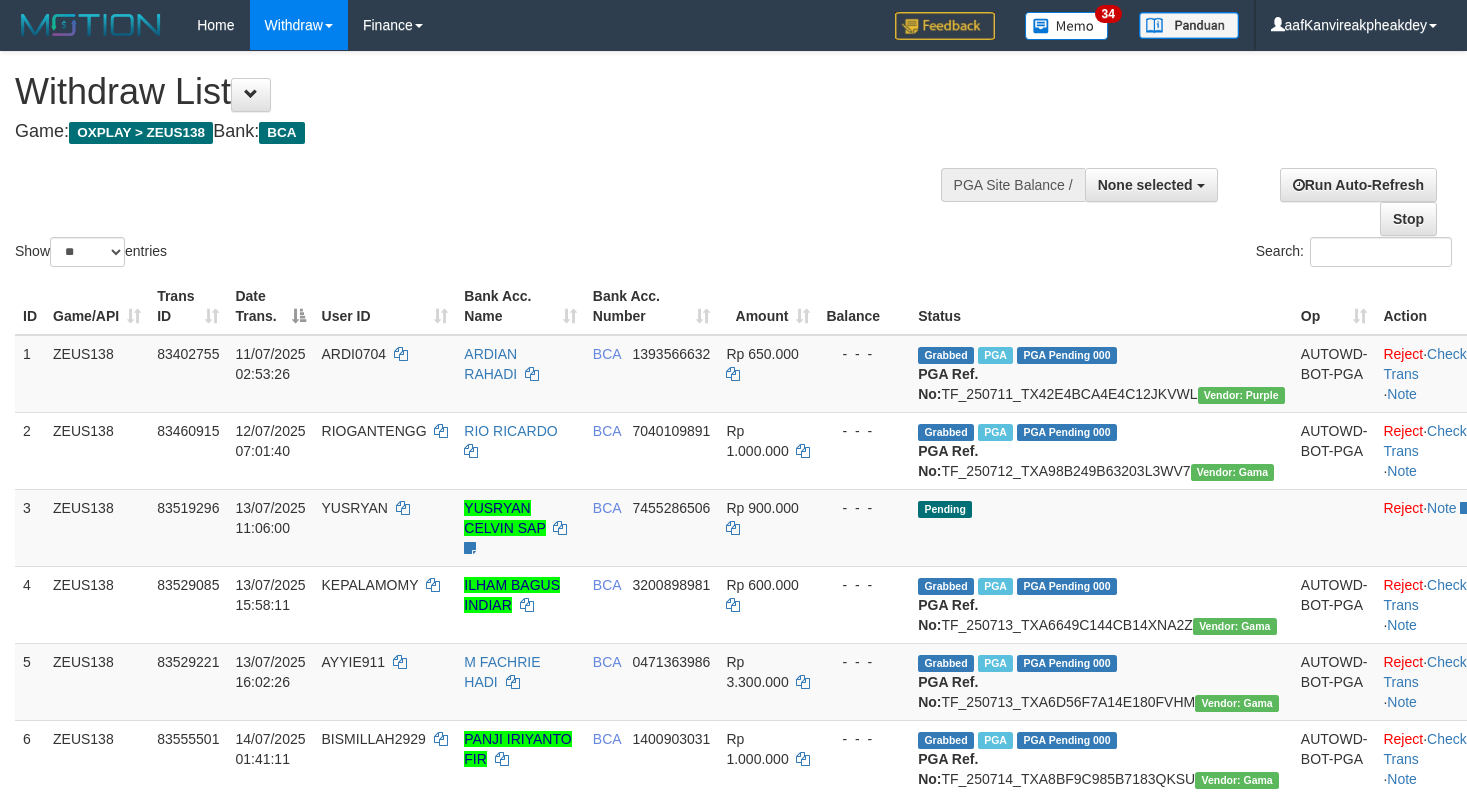 select 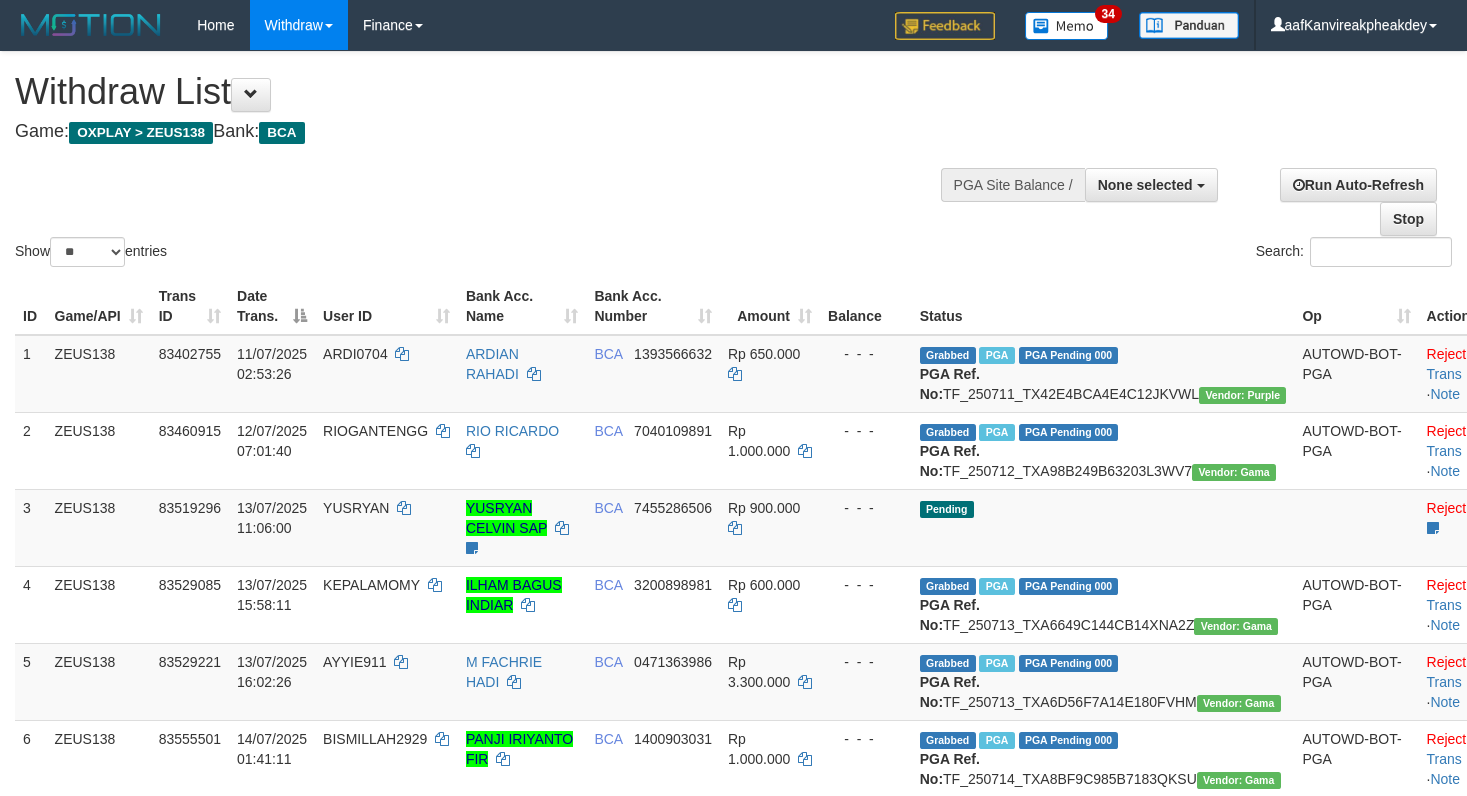 select 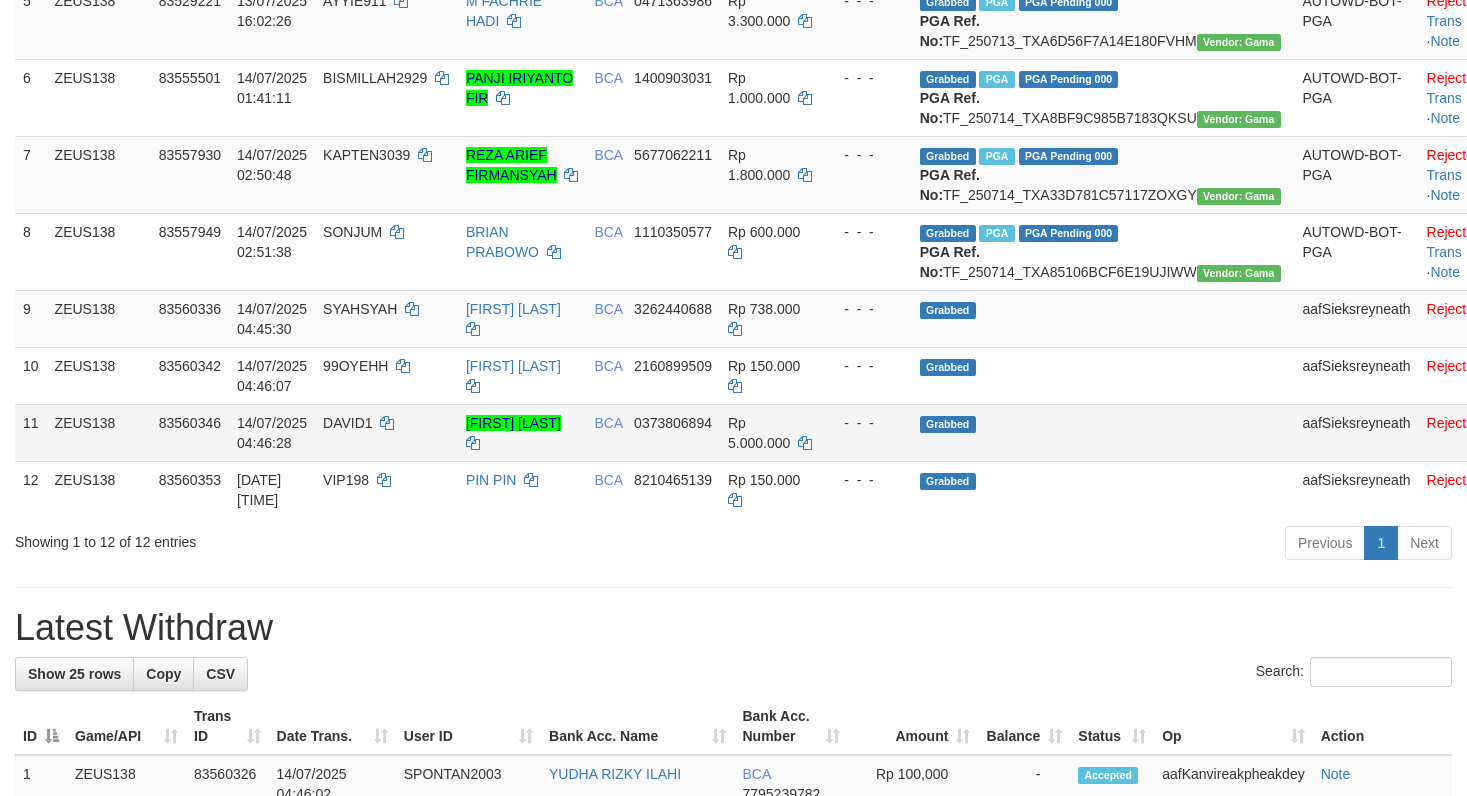 scroll, scrollTop: 606, scrollLeft: 0, axis: vertical 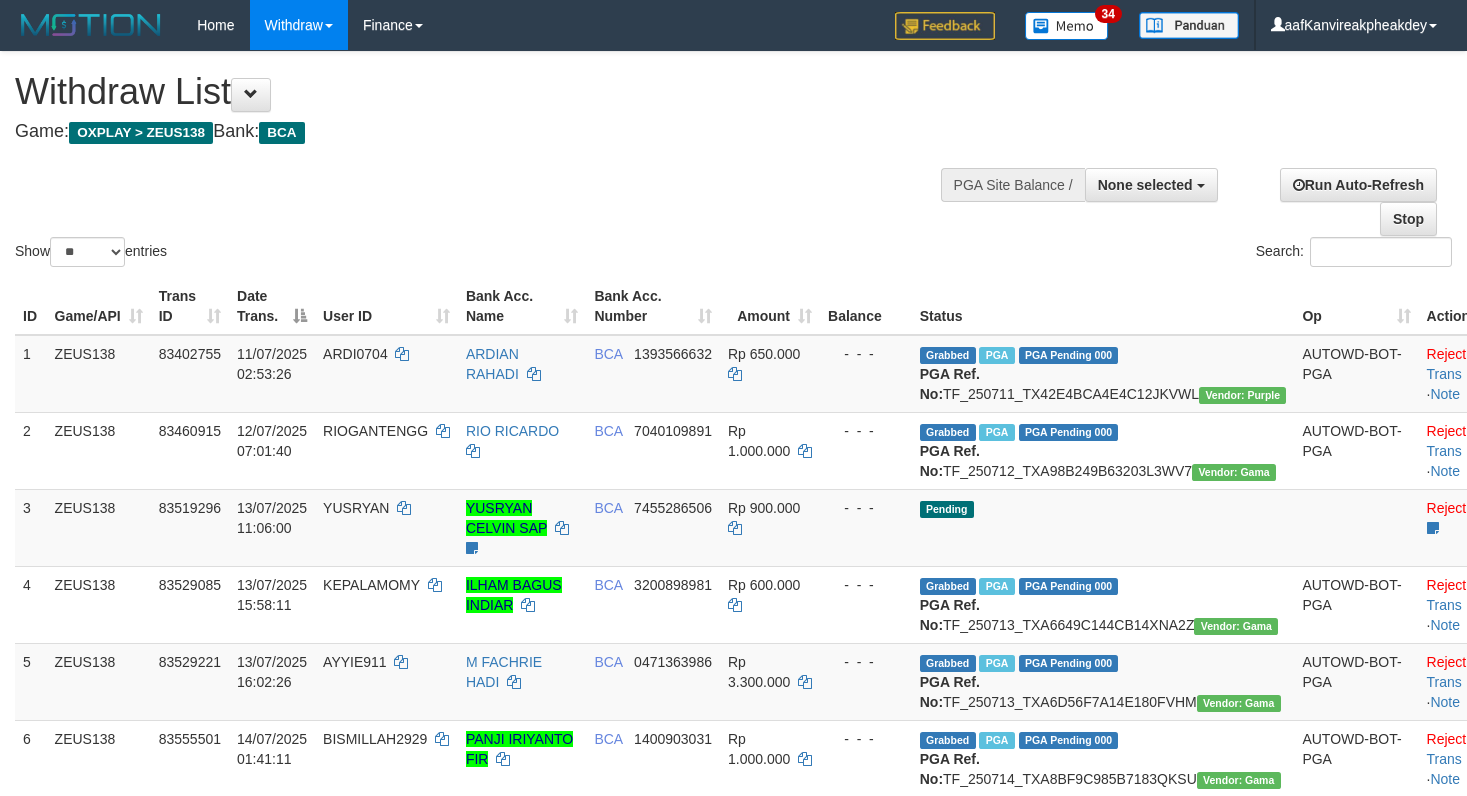 select 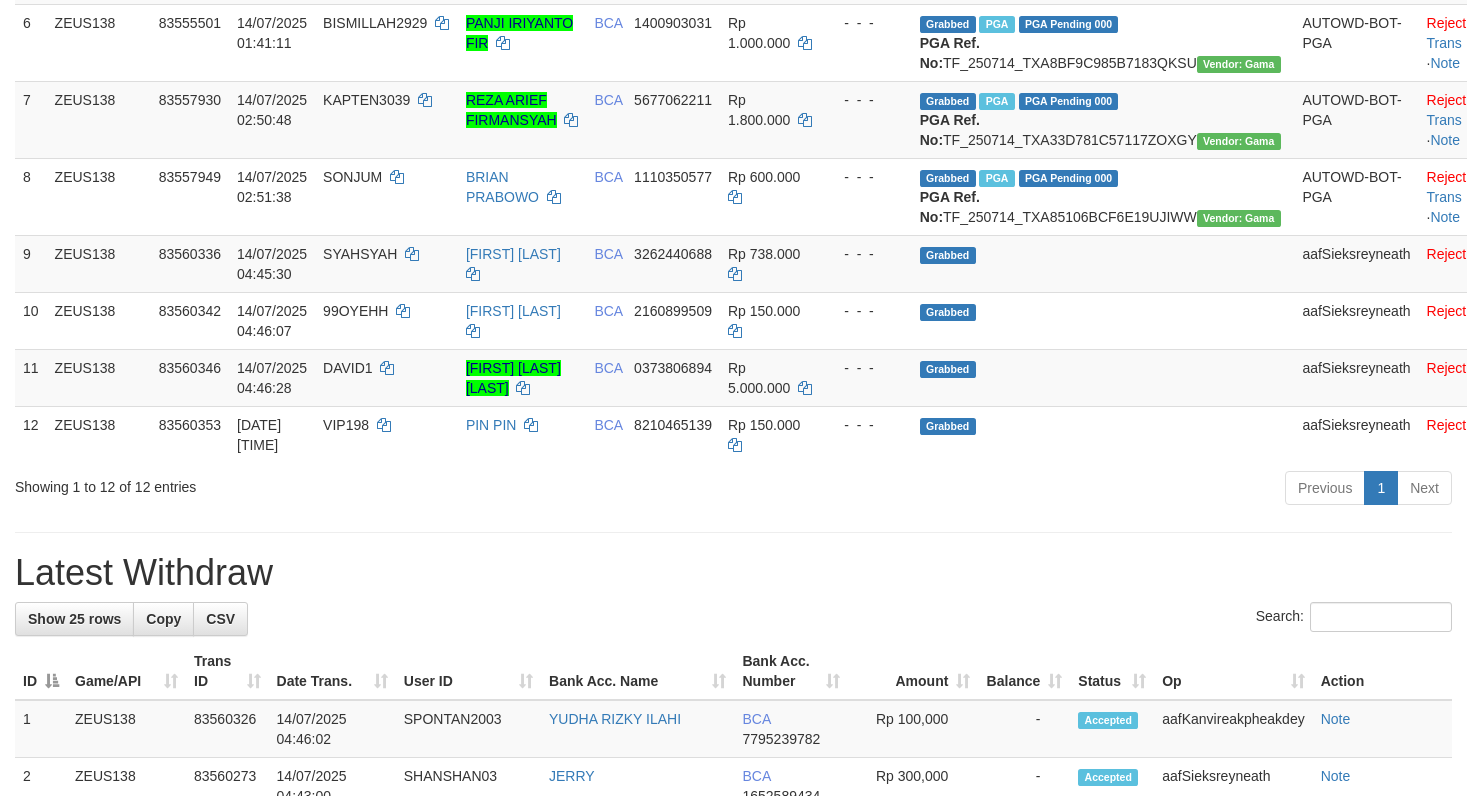 scroll, scrollTop: 661, scrollLeft: 0, axis: vertical 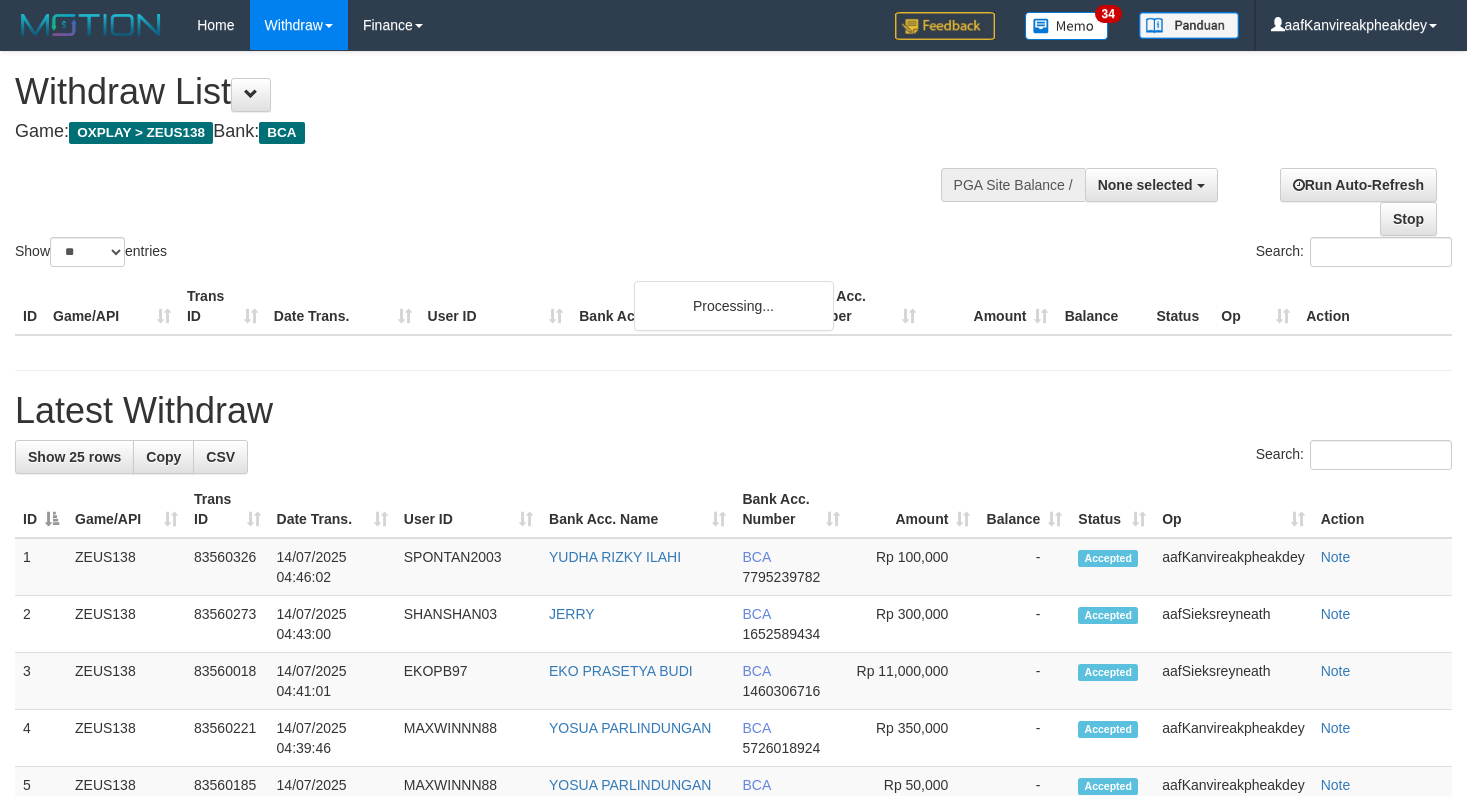 select 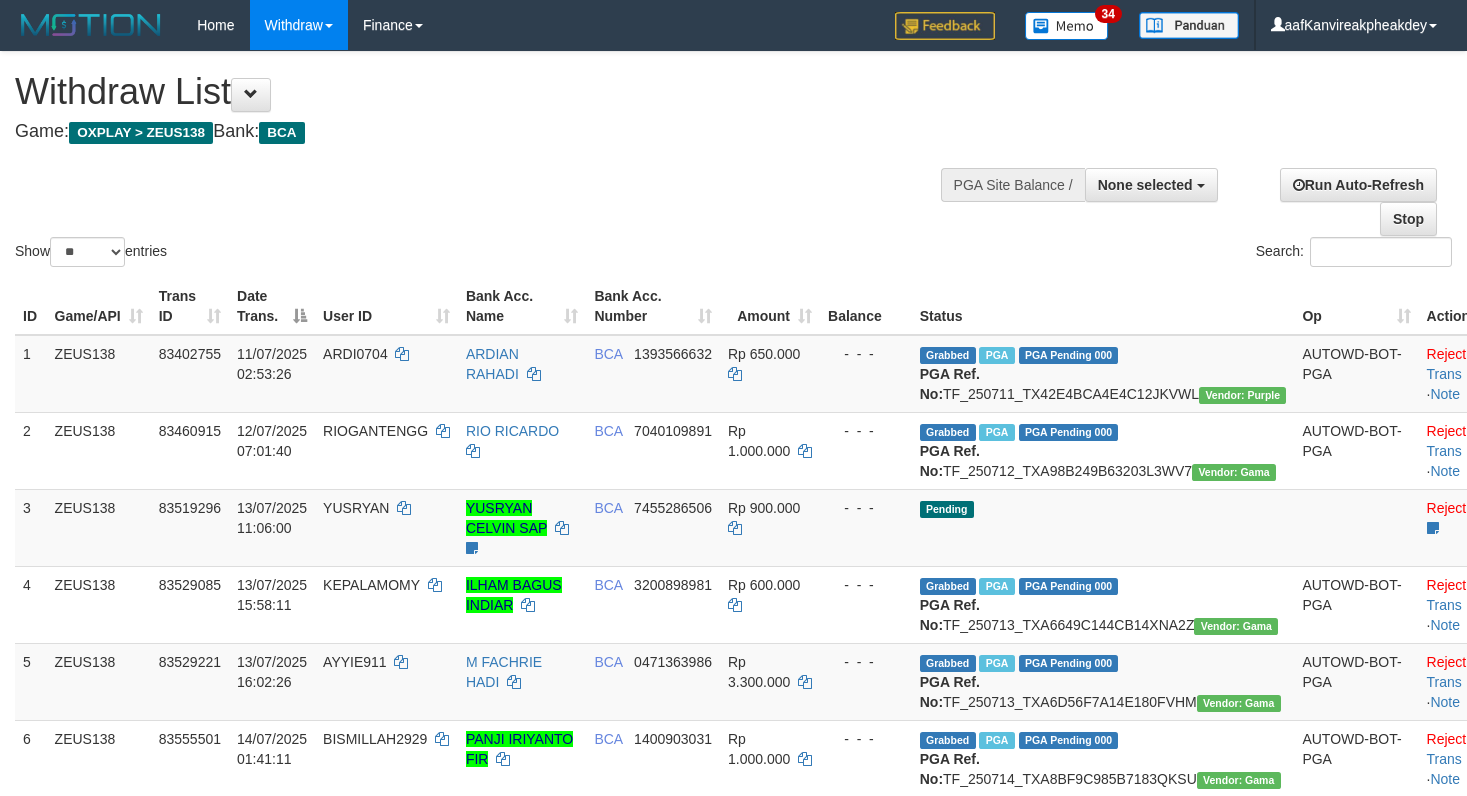 select 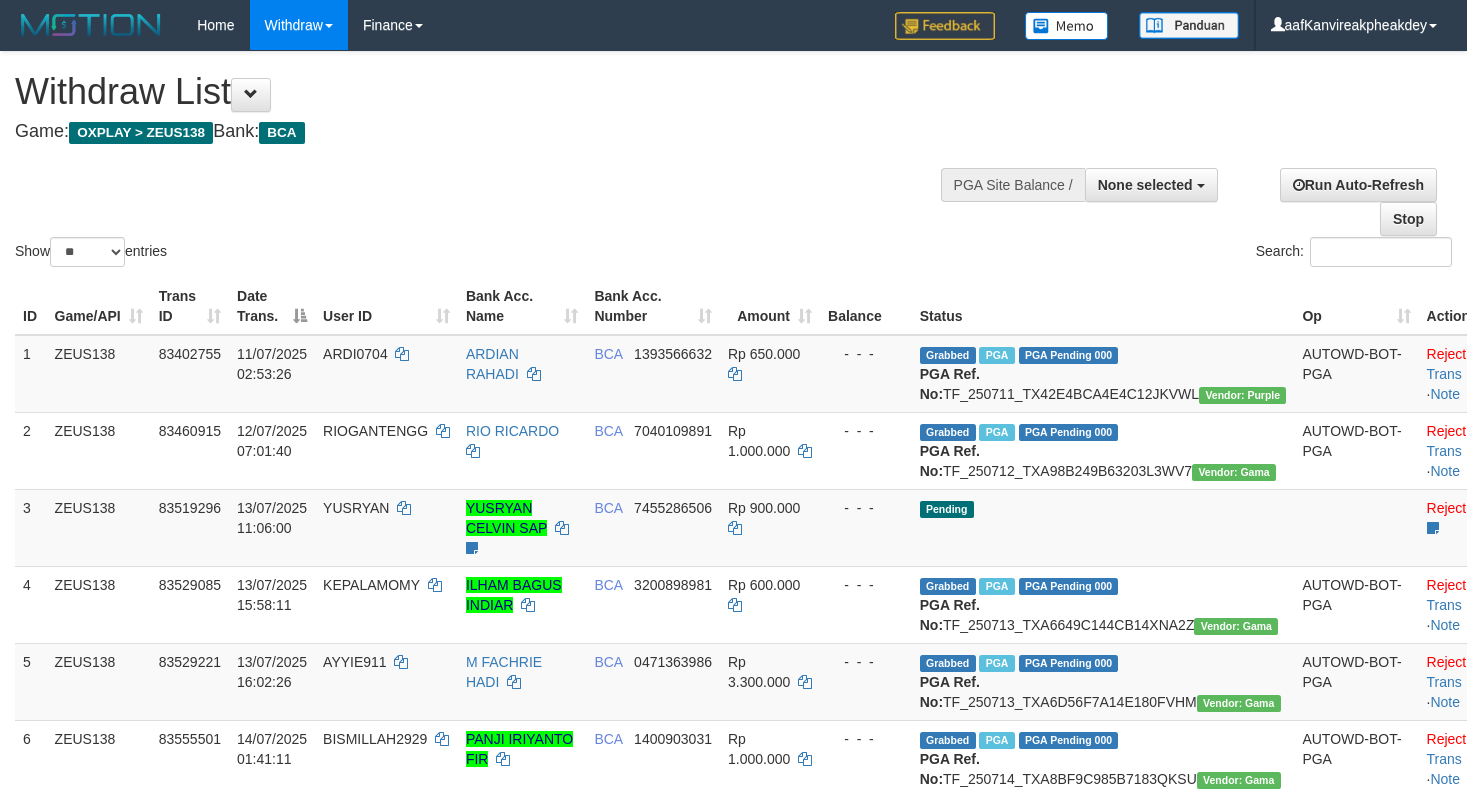 select 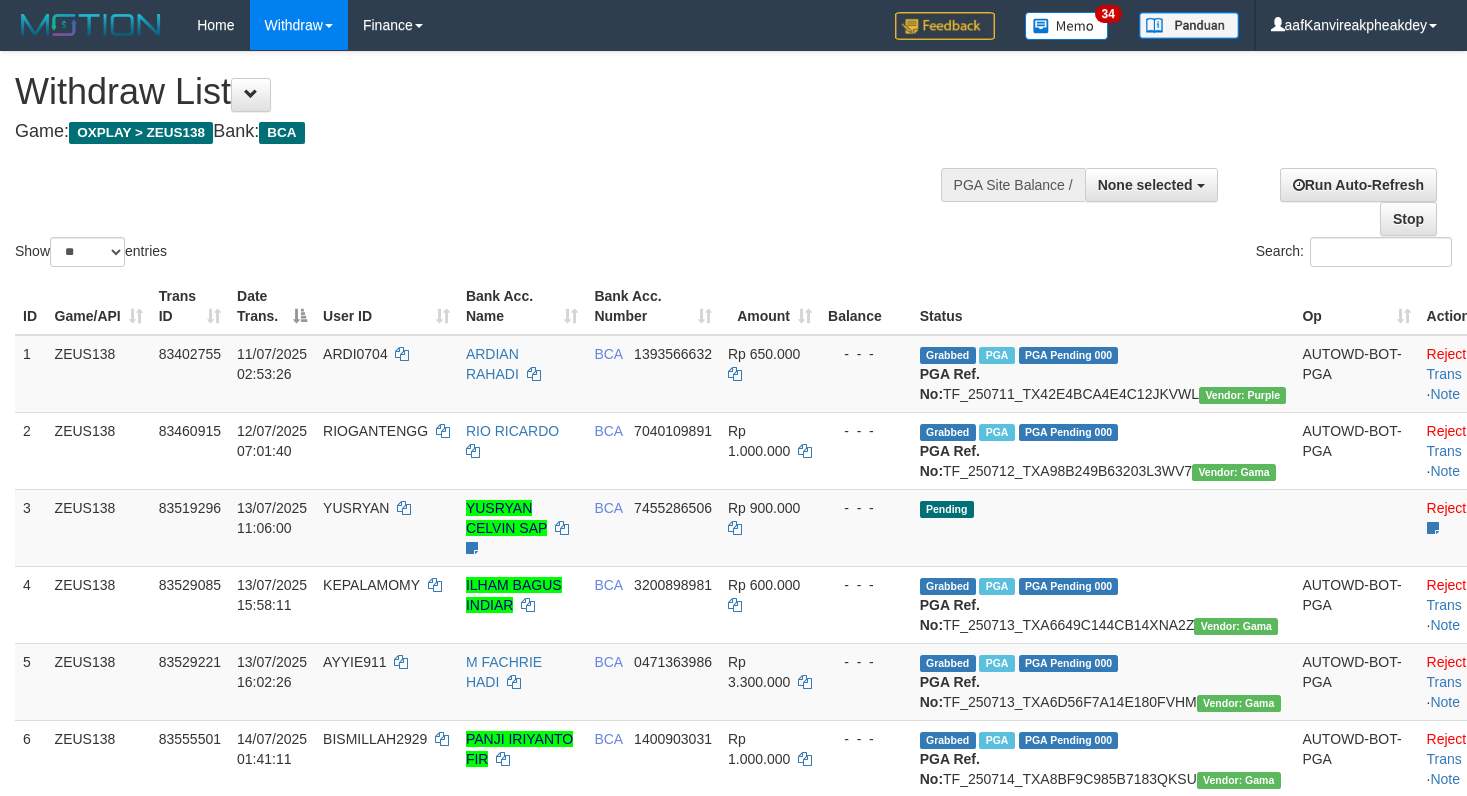 select 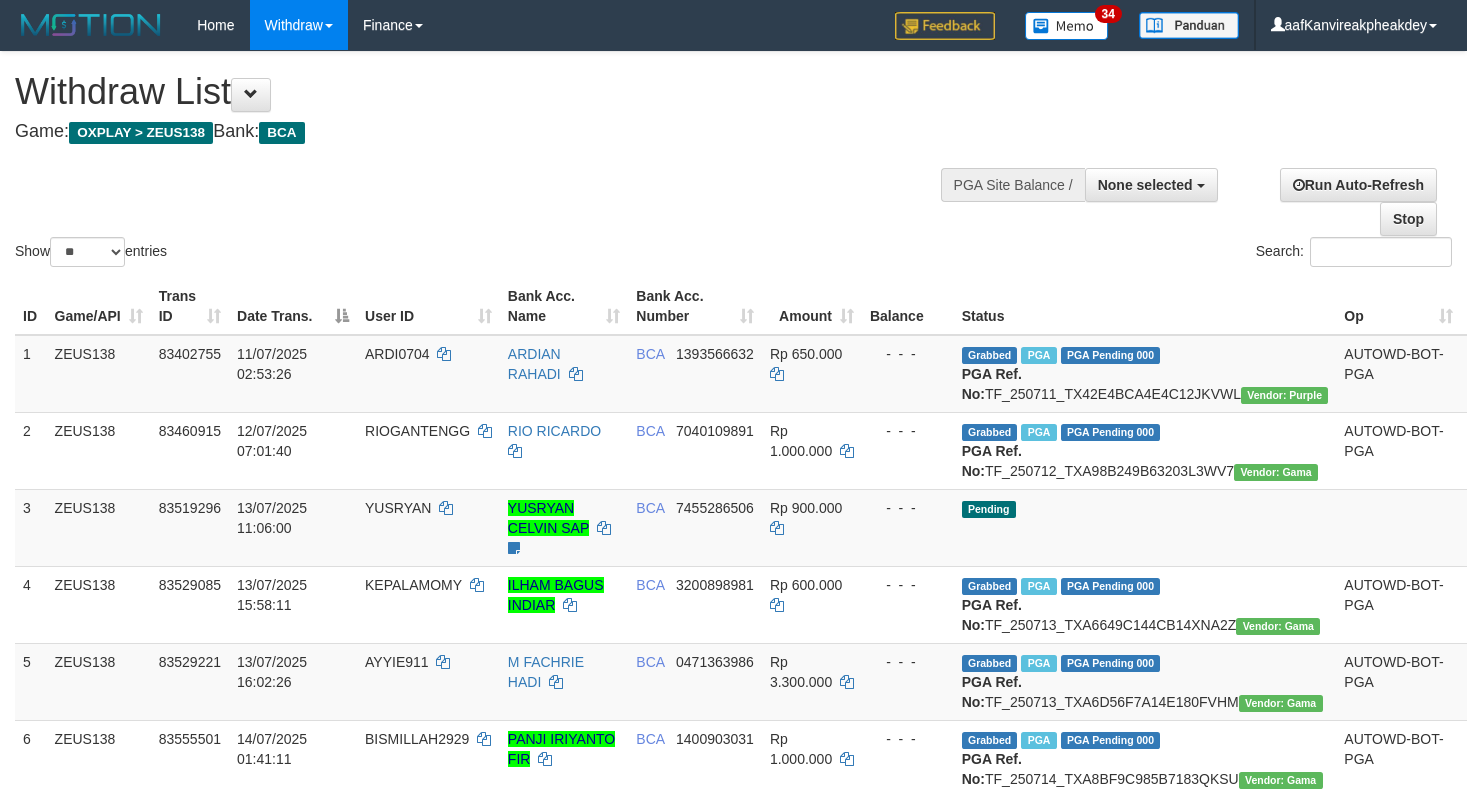 select 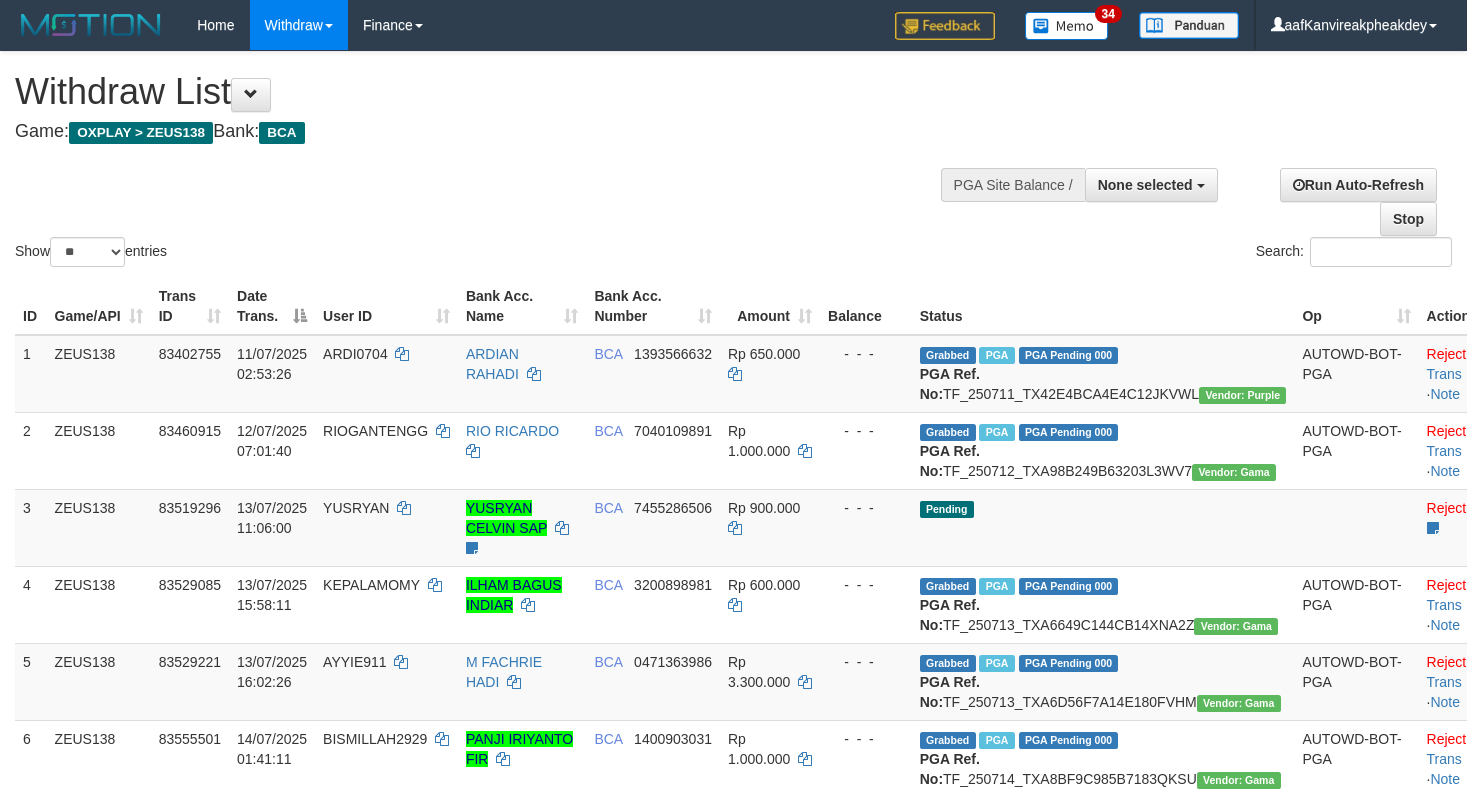 select 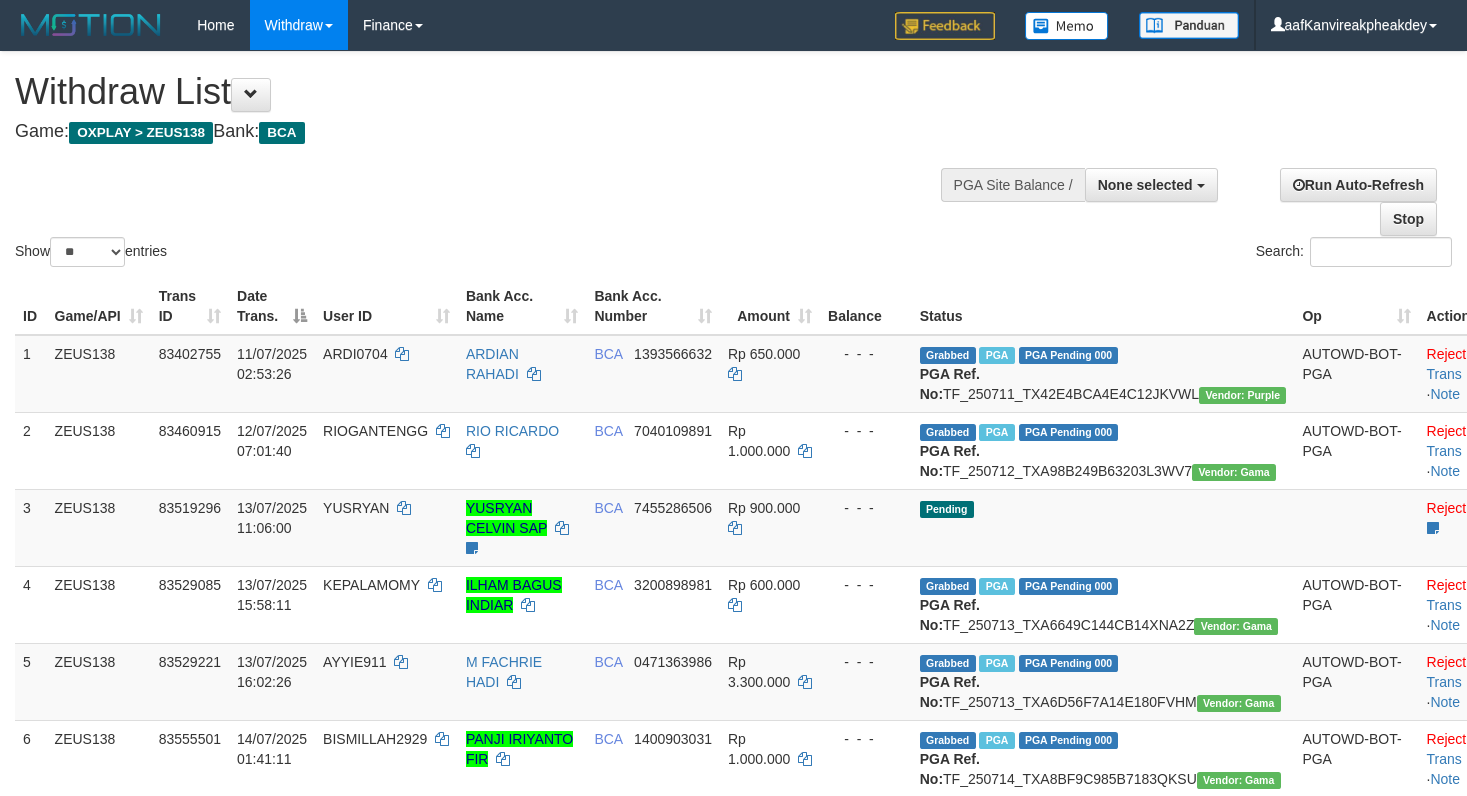 select 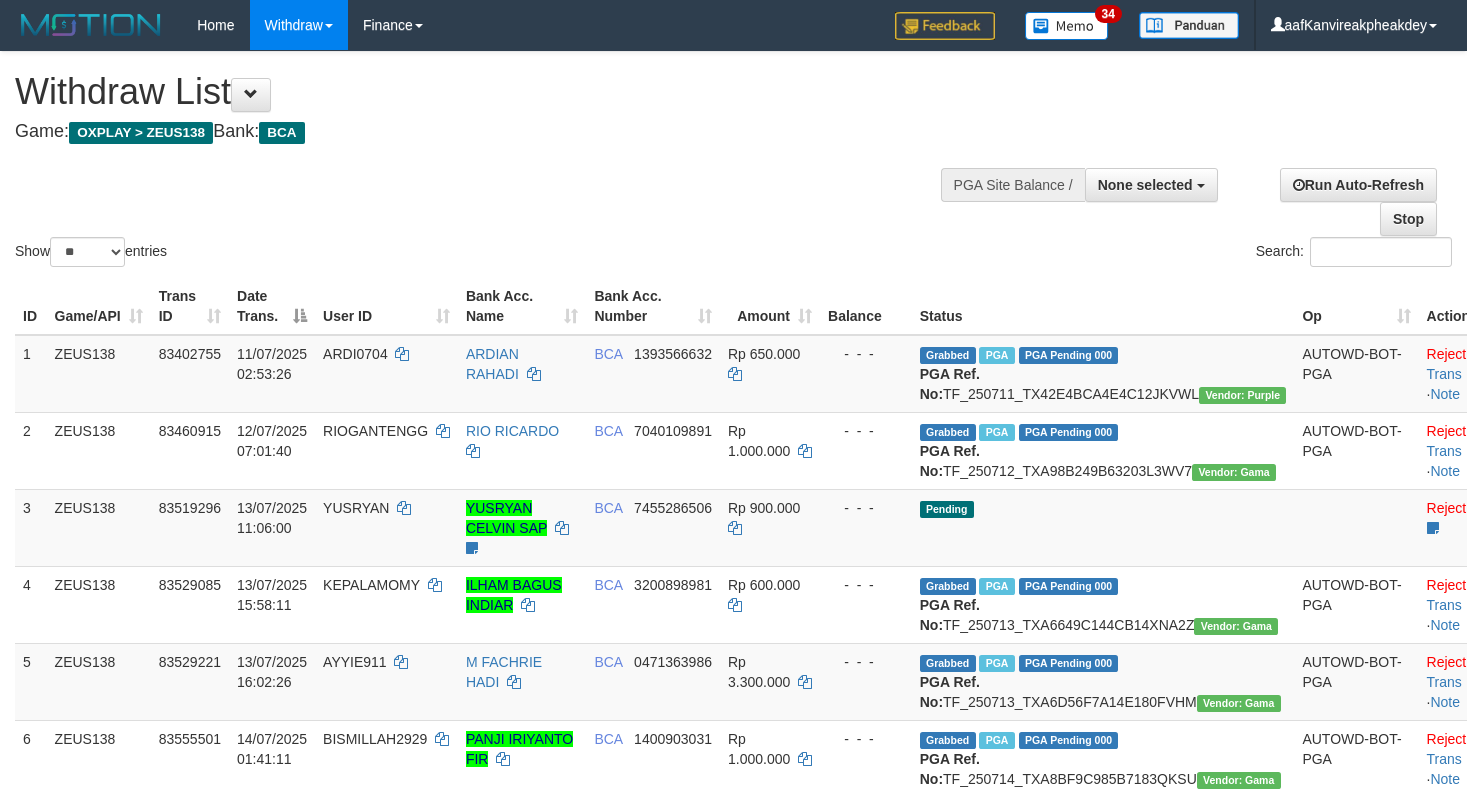select 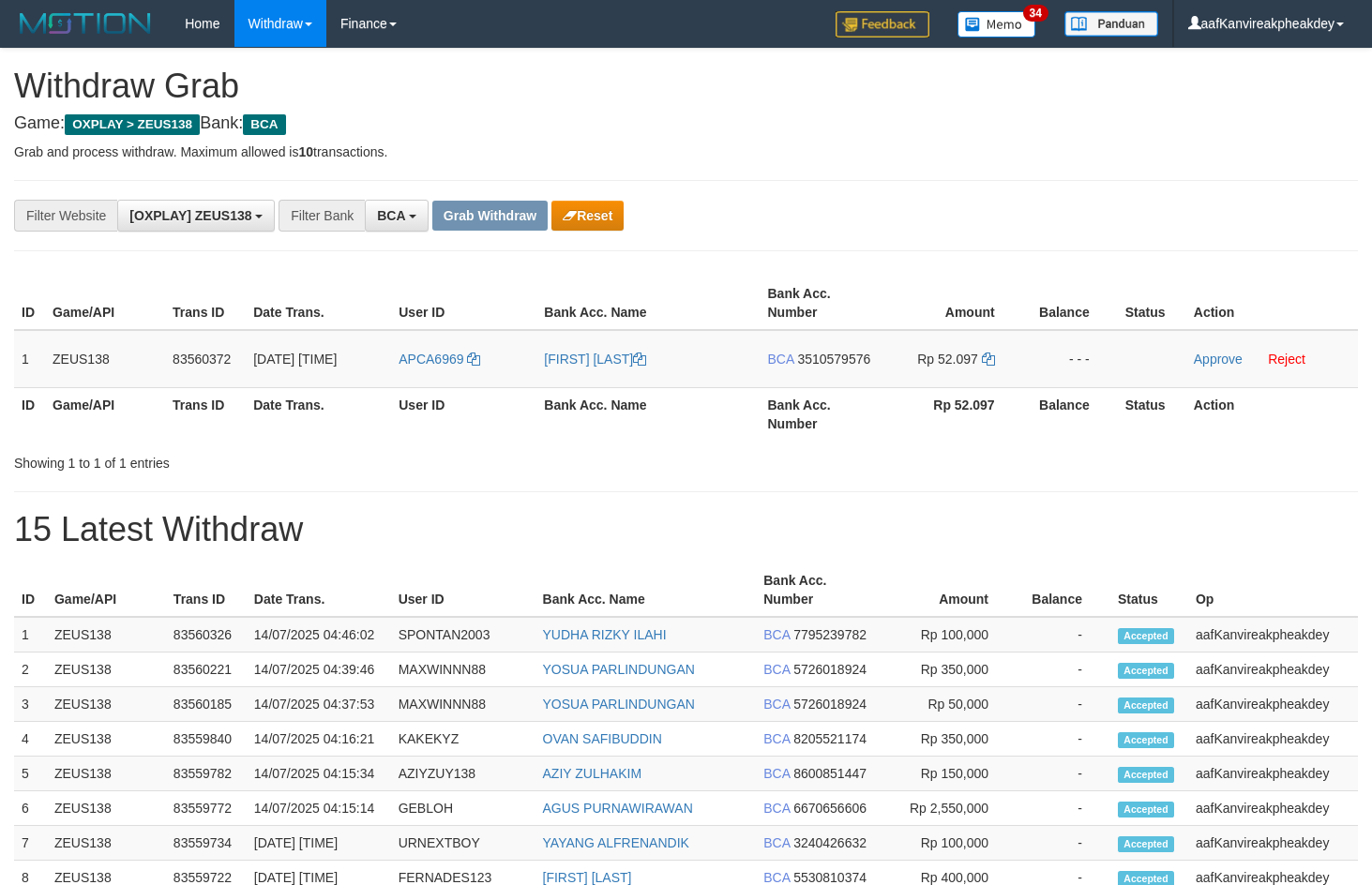 scroll, scrollTop: 0, scrollLeft: 0, axis: both 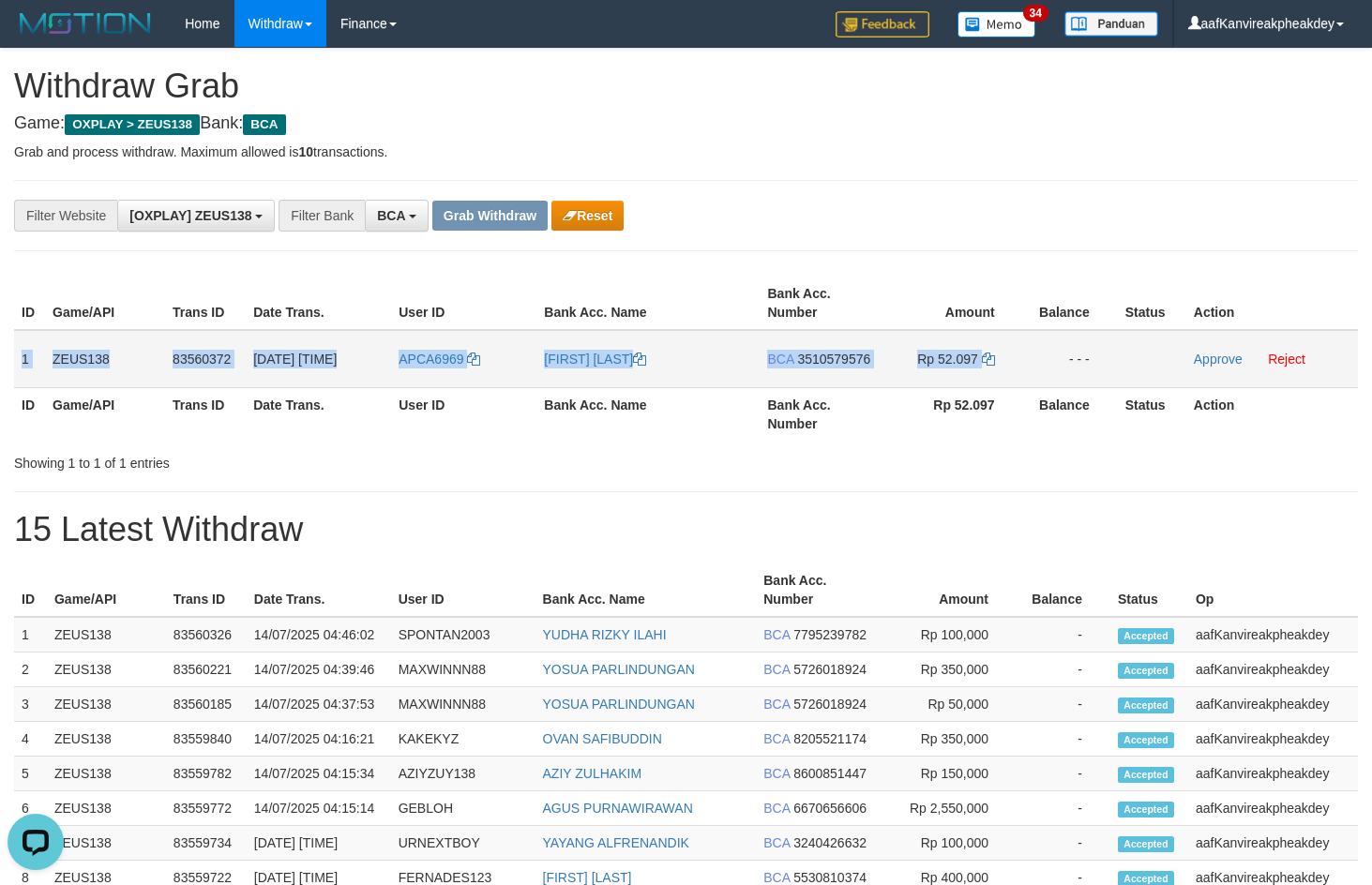 copy on "1
ZEUS138
83560372
14/07/2025 04:48:11
APCA6969
I GEDE ARYA PUTRA
BCA
3510579576
Rp 52.097" 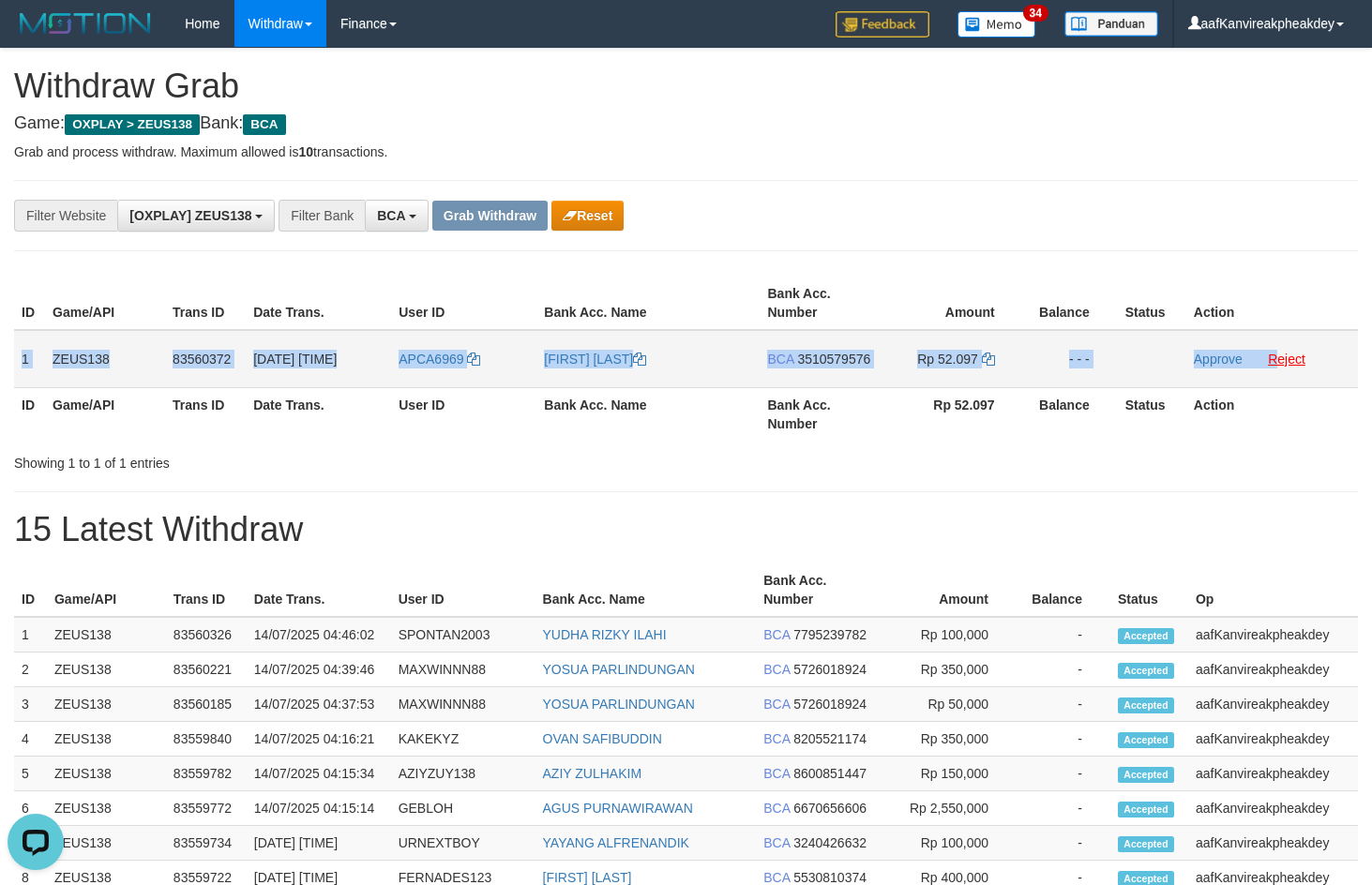 copy on "1
ZEUS138
83560372
14/07/2025 04:48:11
APCA6969
I GEDE ARYA PUTRA
BCA
3510579576
Rp 52.097
- - -
Approve
R" 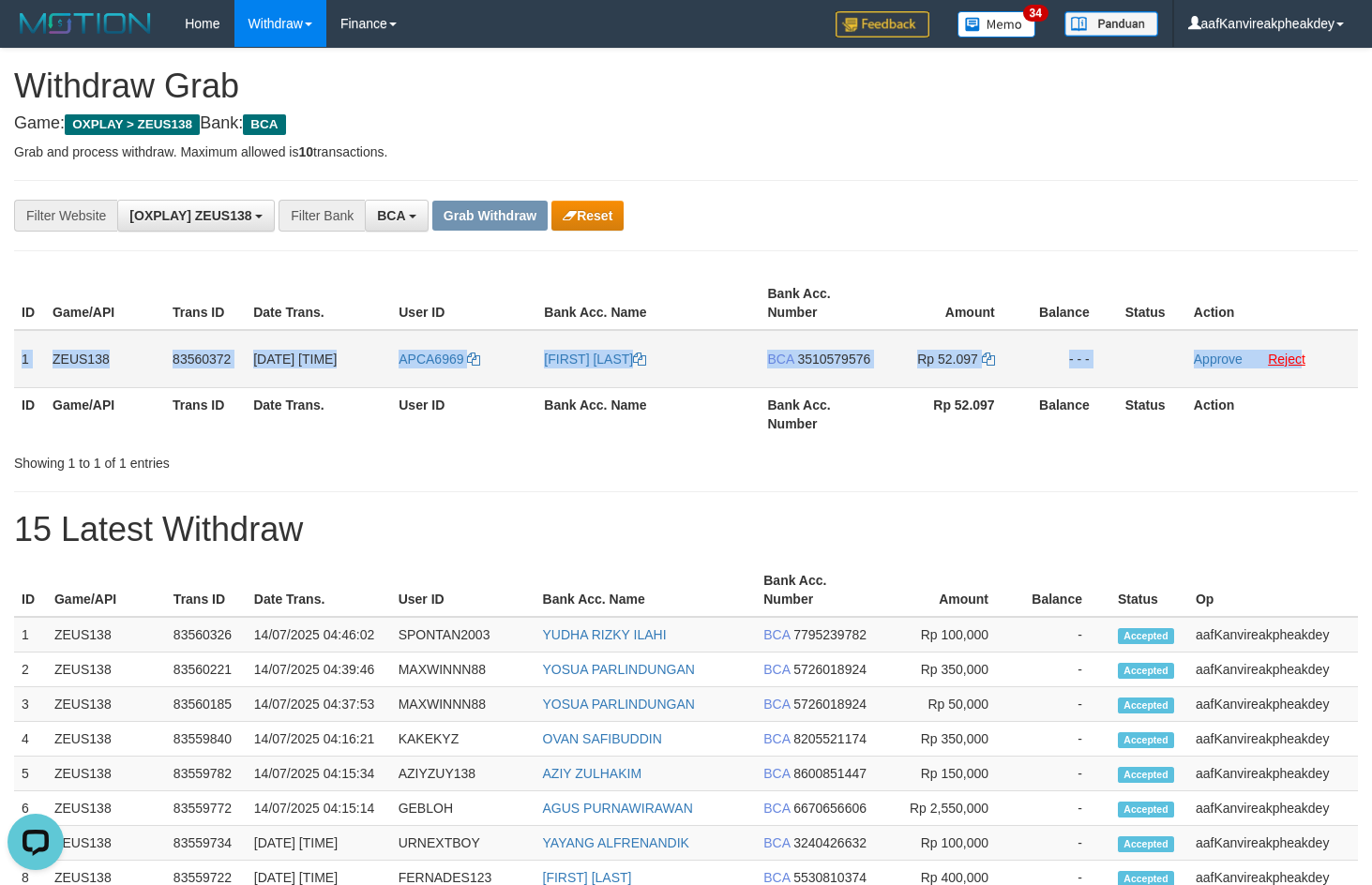 copy on "1
ZEUS138
83560372
14/07/2025 04:48:11
APCA6969
I GEDE ARYA PUTRA
BCA
3510579576
Rp 52.097
- - -
Approve
Rejec" 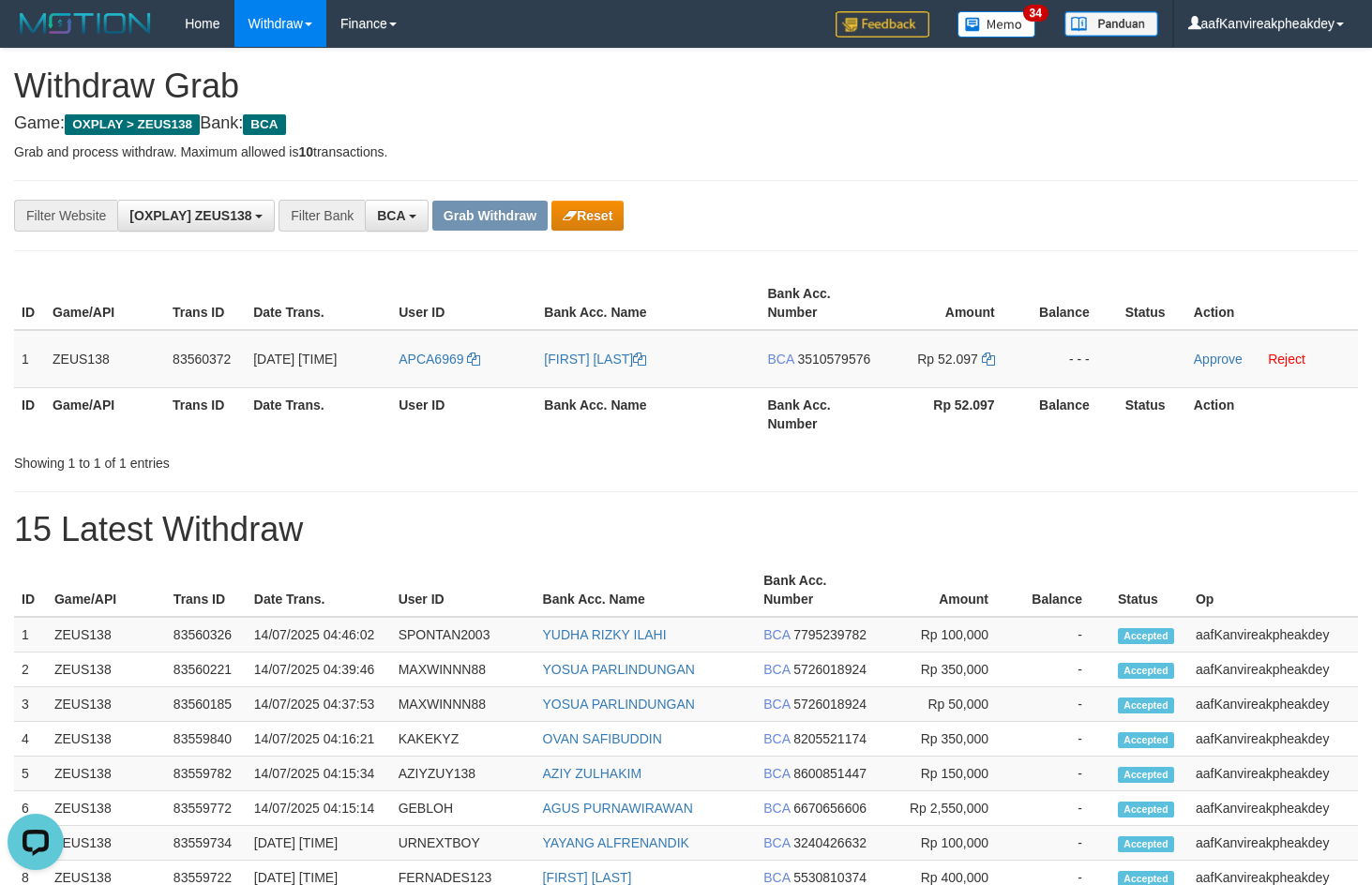 drag, startPoint x: 1175, startPoint y: 208, endPoint x: 1187, endPoint y: 206, distance: 12.165525 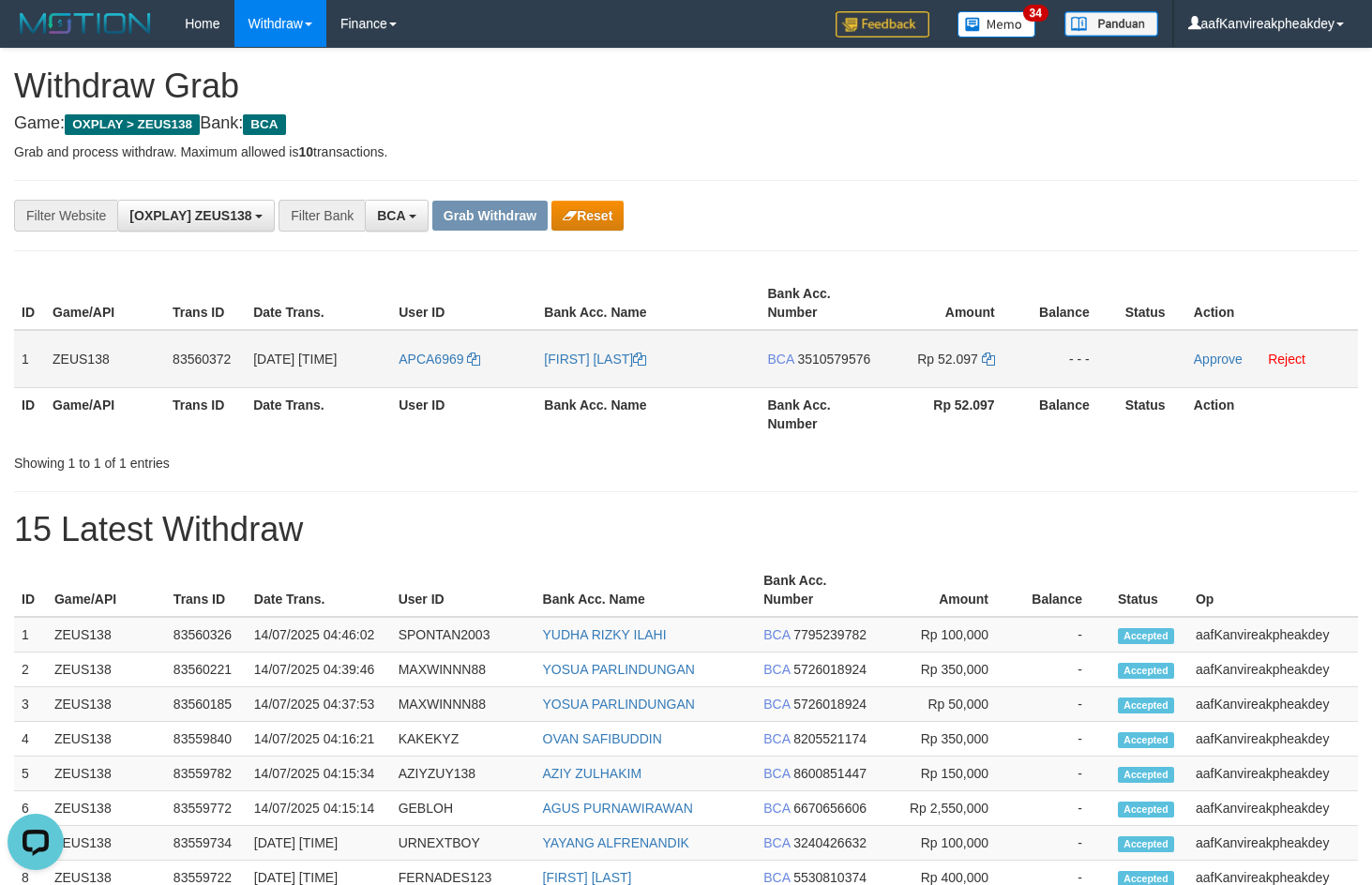 click on "3510579576" at bounding box center [834, 359] 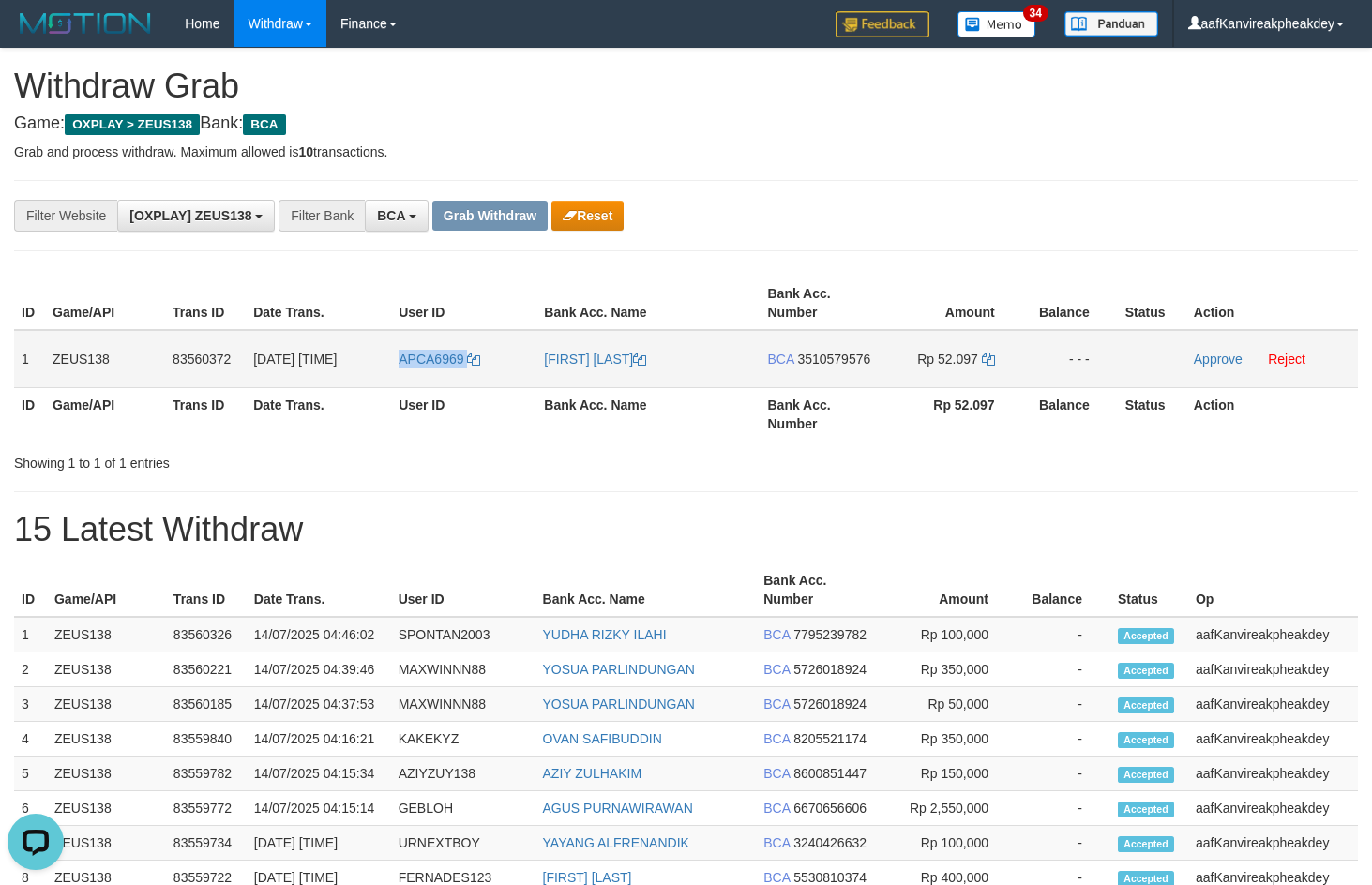 click on "APCA6969" at bounding box center [463, 359] 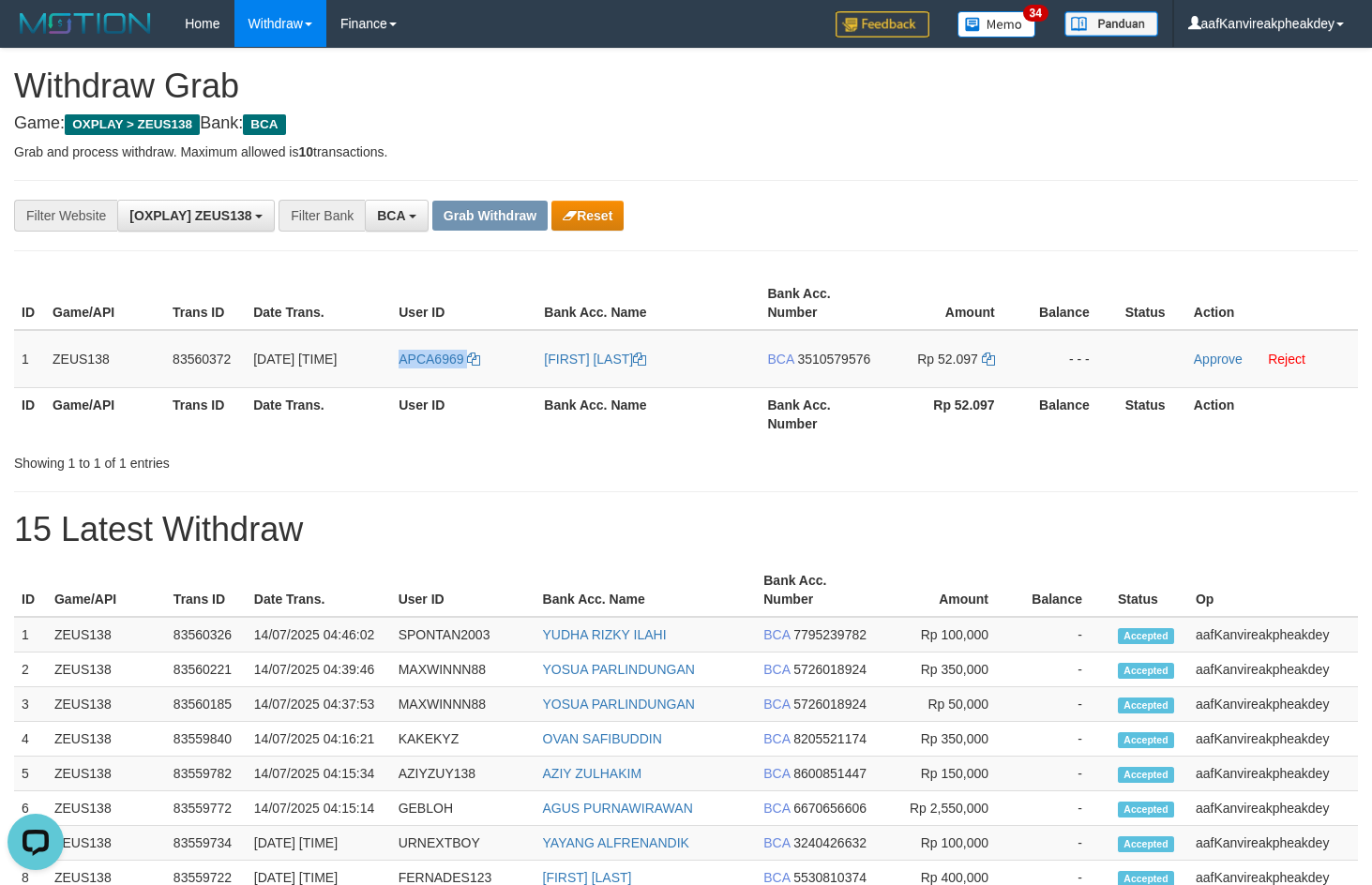 copy on "APCA6969" 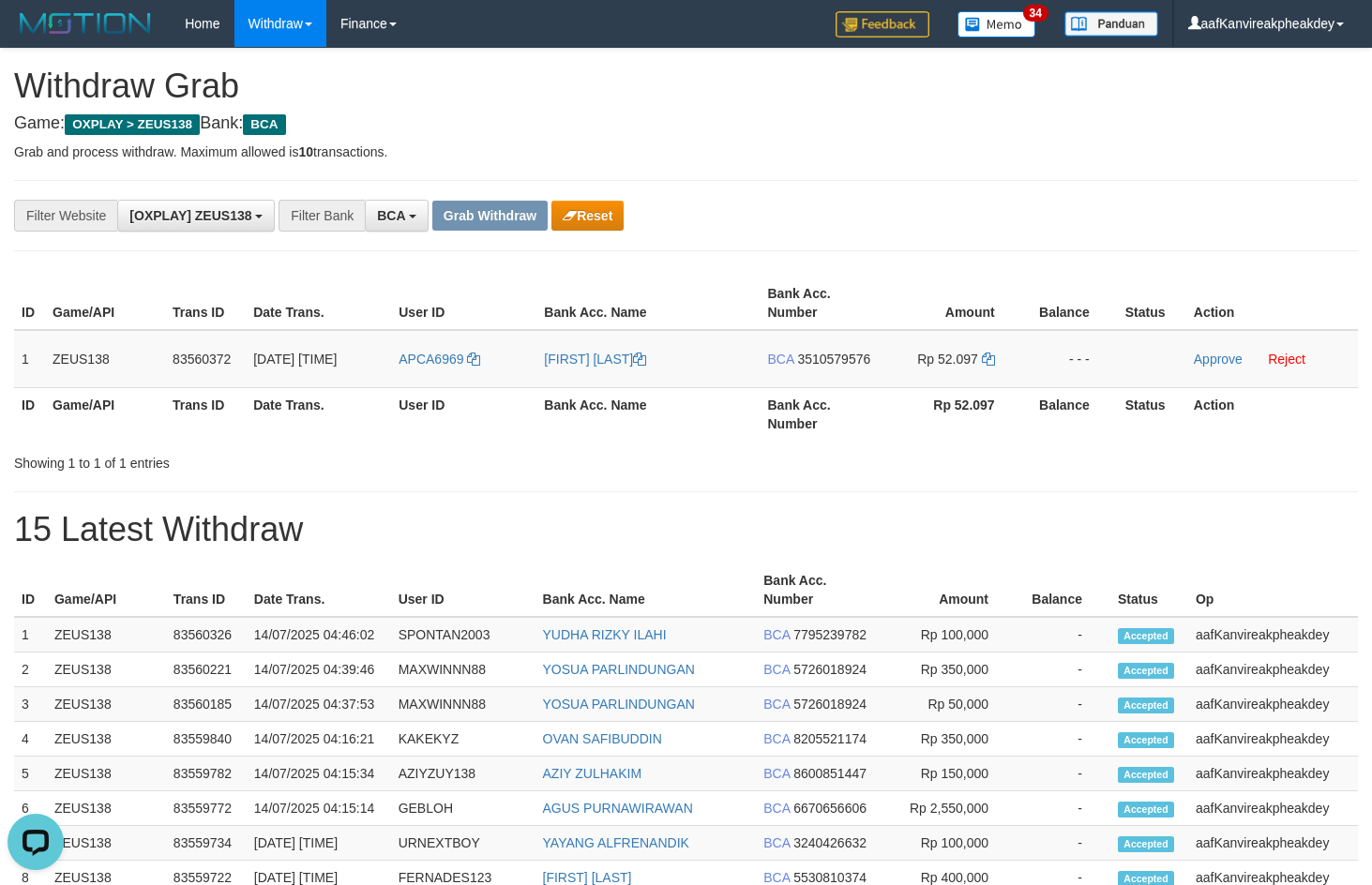 drag, startPoint x: 884, startPoint y: 127, endPoint x: 1383, endPoint y: 350, distance: 546.562 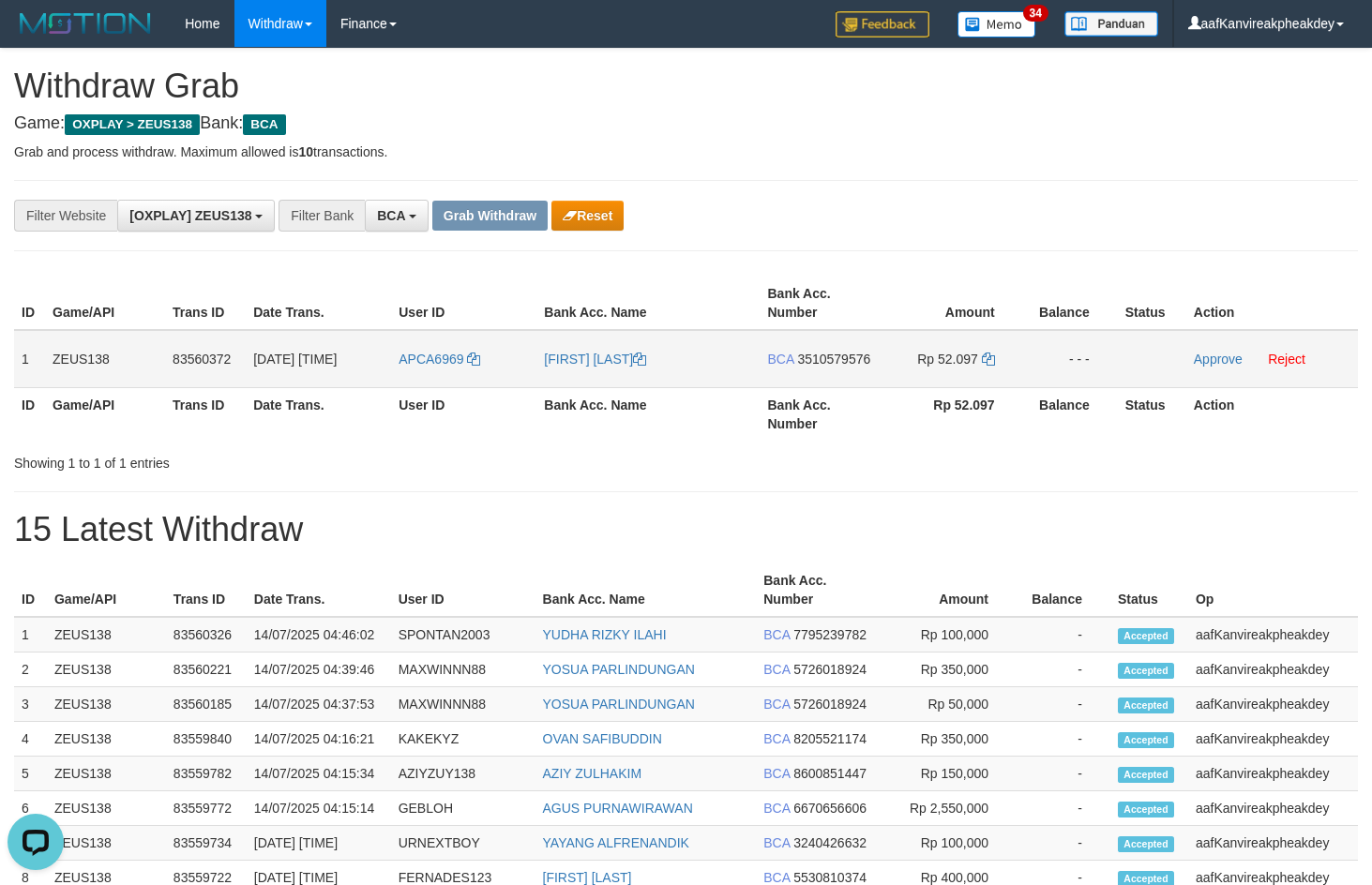 click on "3510579576" at bounding box center [834, 359] 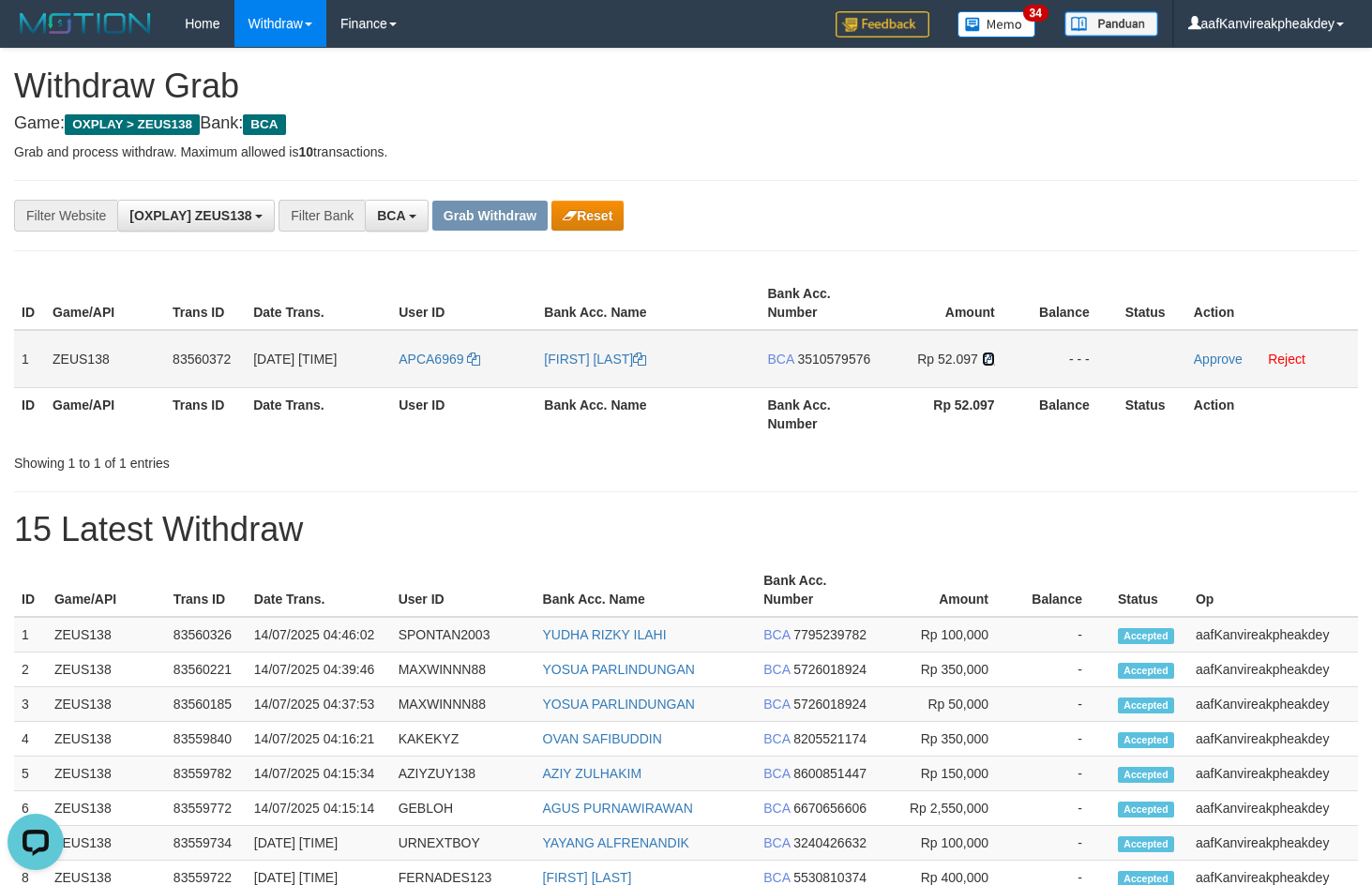 click at bounding box center [988, 359] 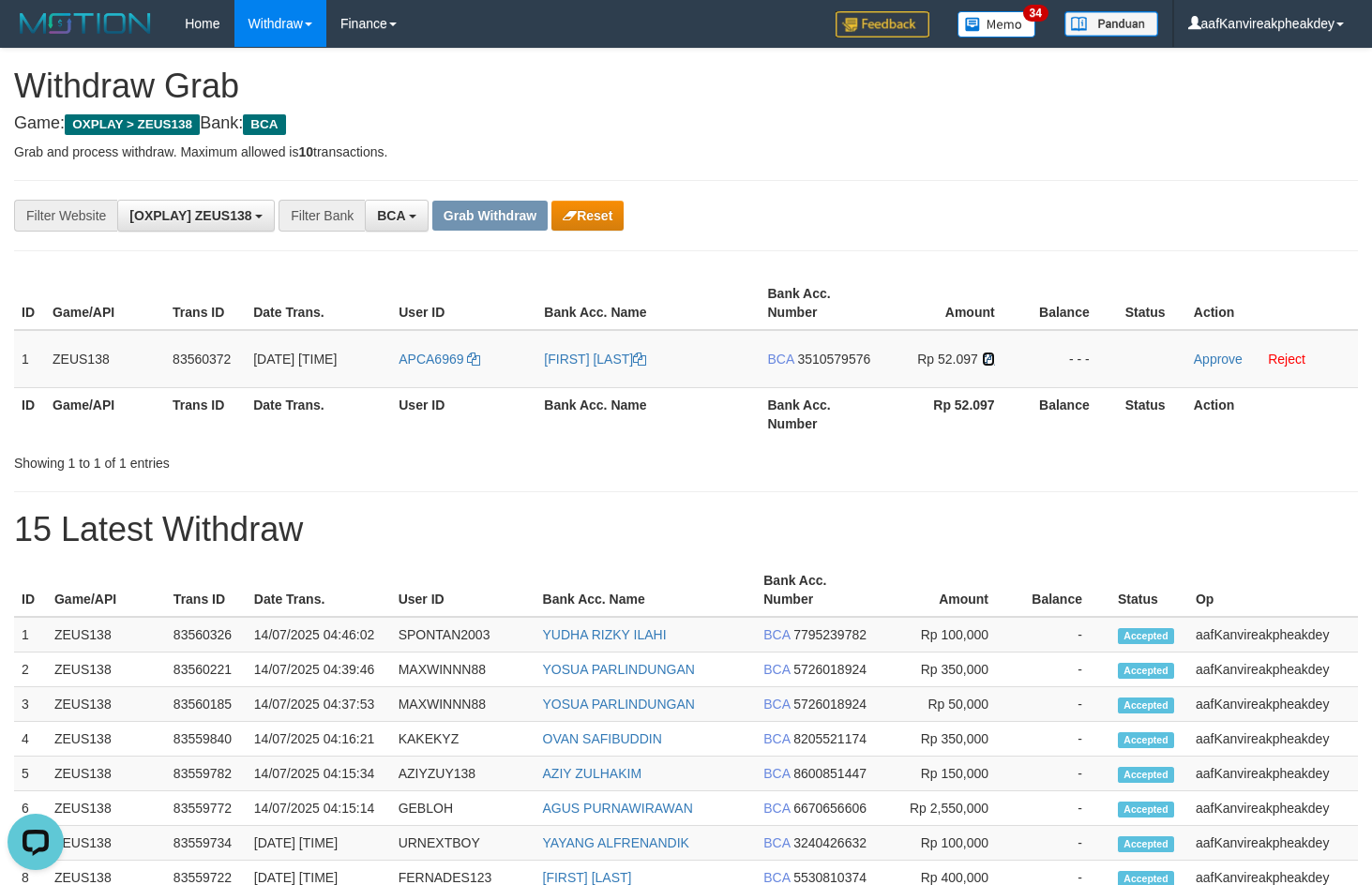 drag, startPoint x: 988, startPoint y: 361, endPoint x: 1384, endPoint y: 334, distance: 396.91939 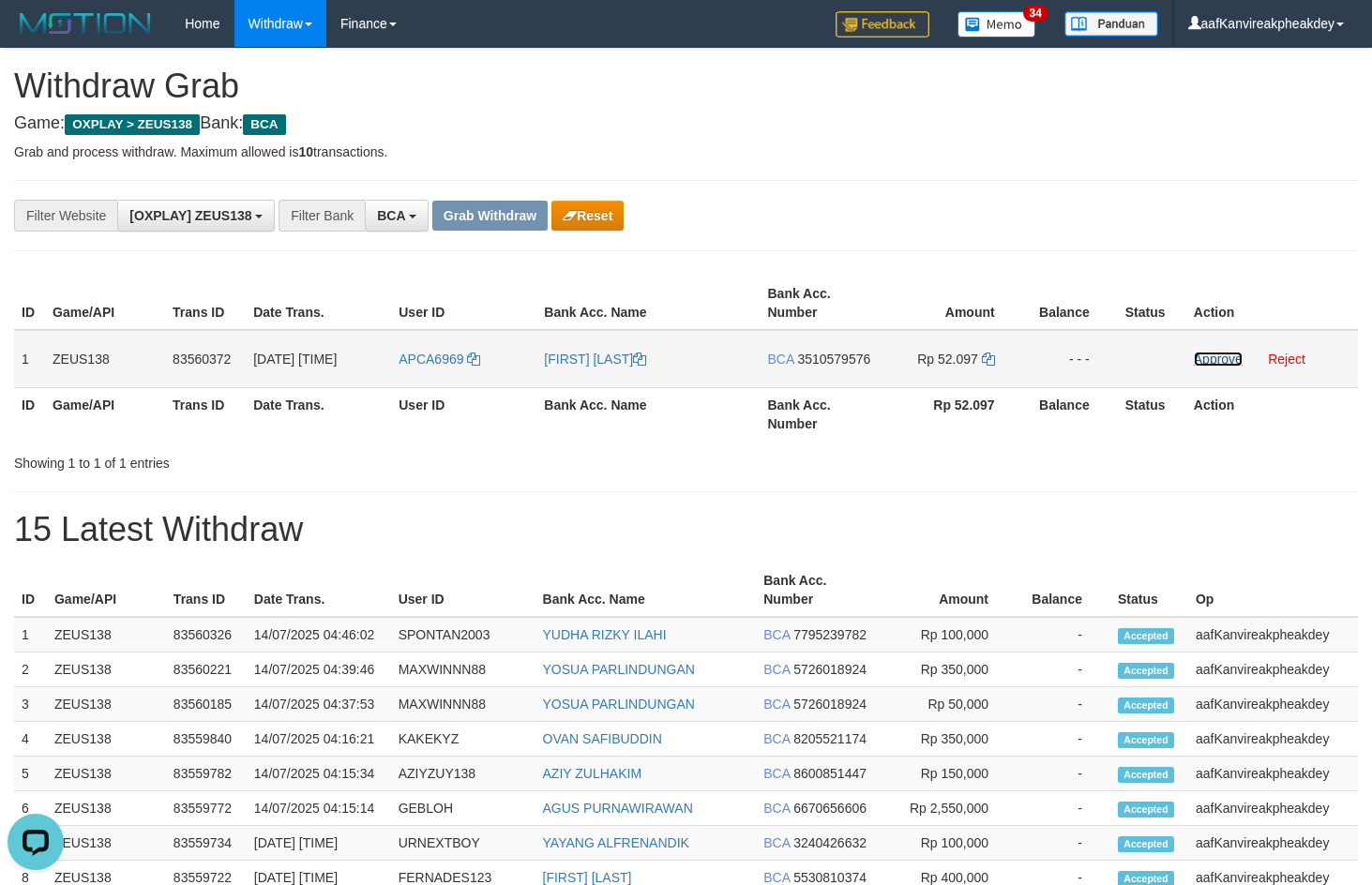 click on "Approve" at bounding box center (1218, 359) 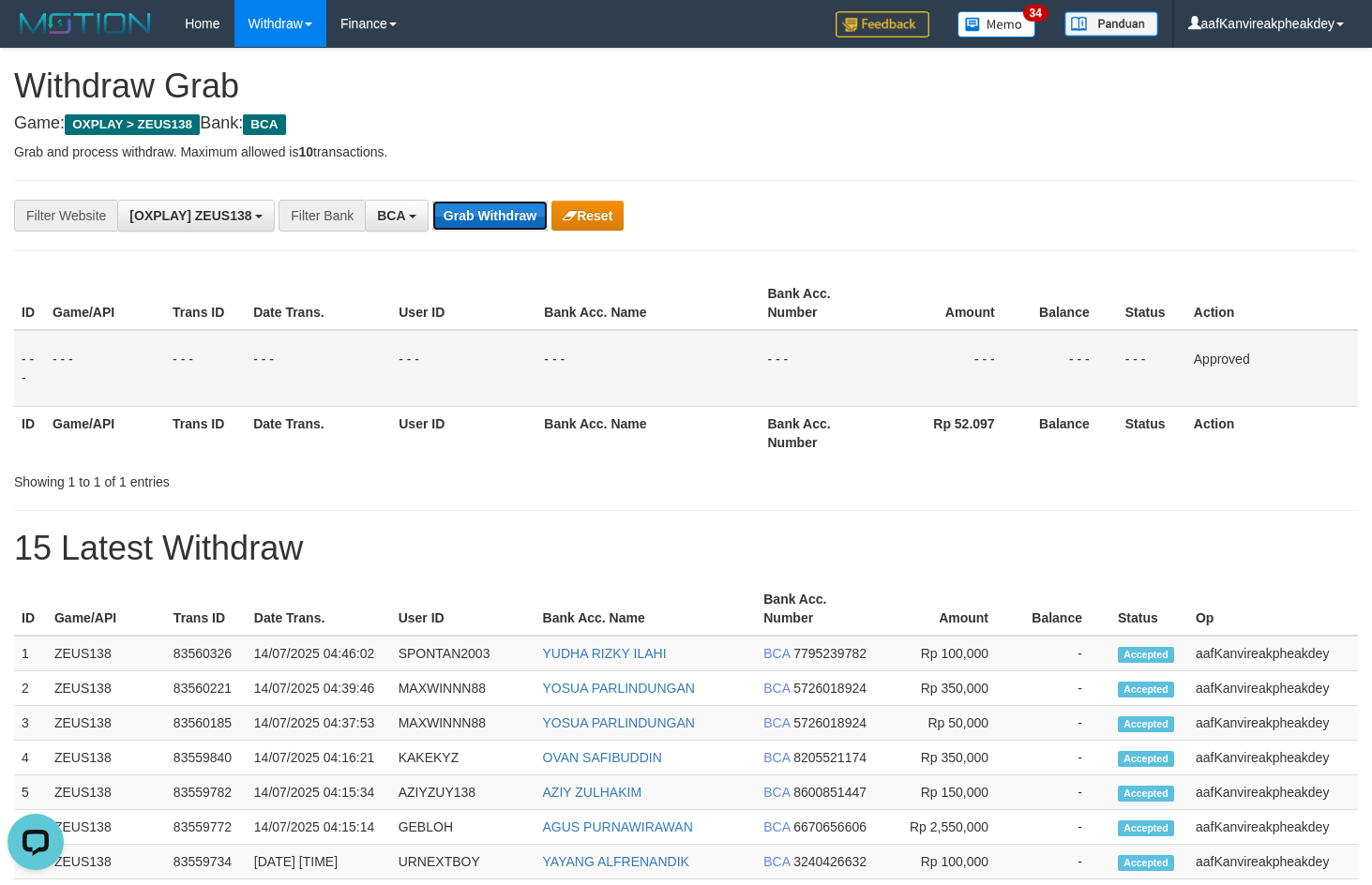 click on "Grab Withdraw" at bounding box center (490, 216) 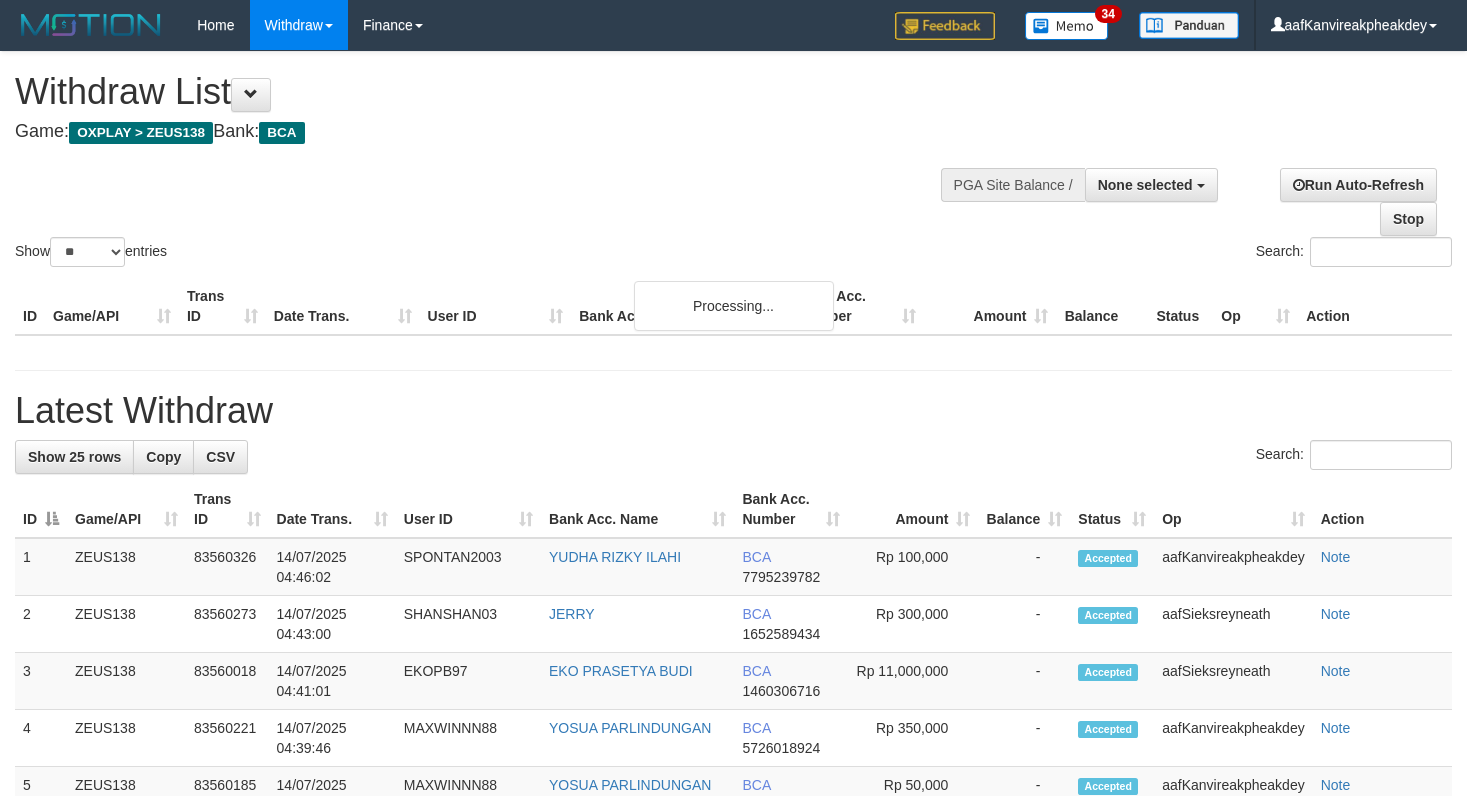select 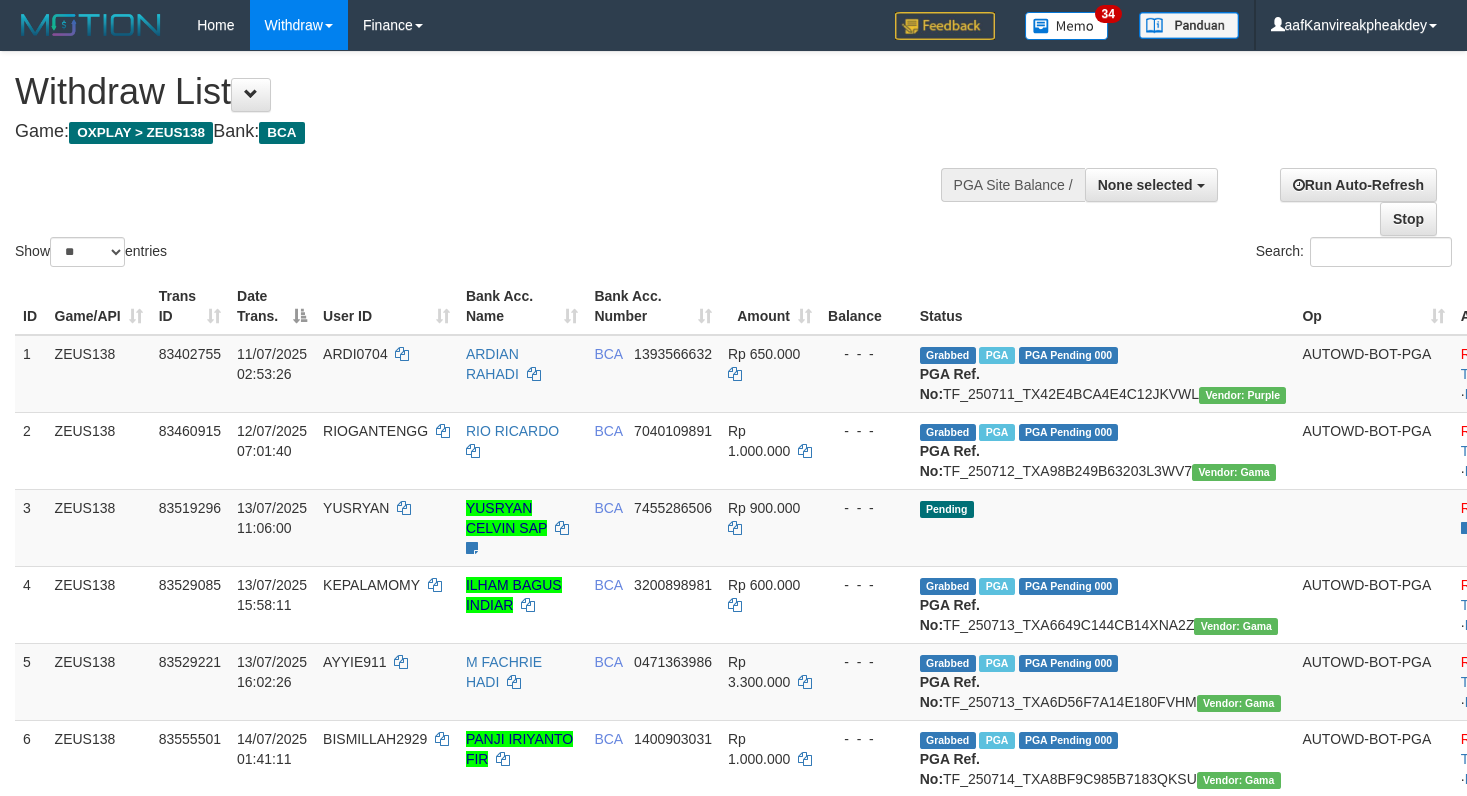 select 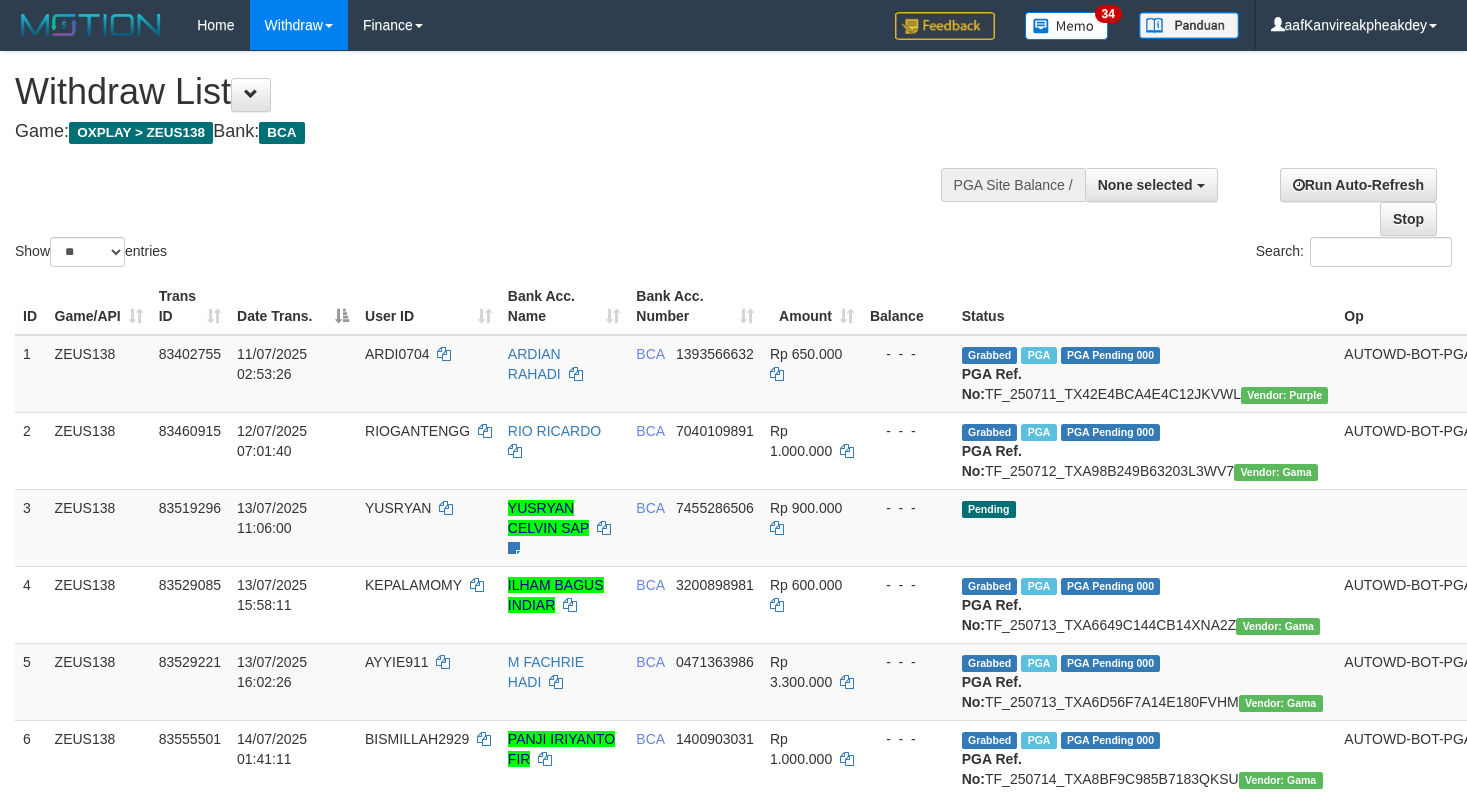 select 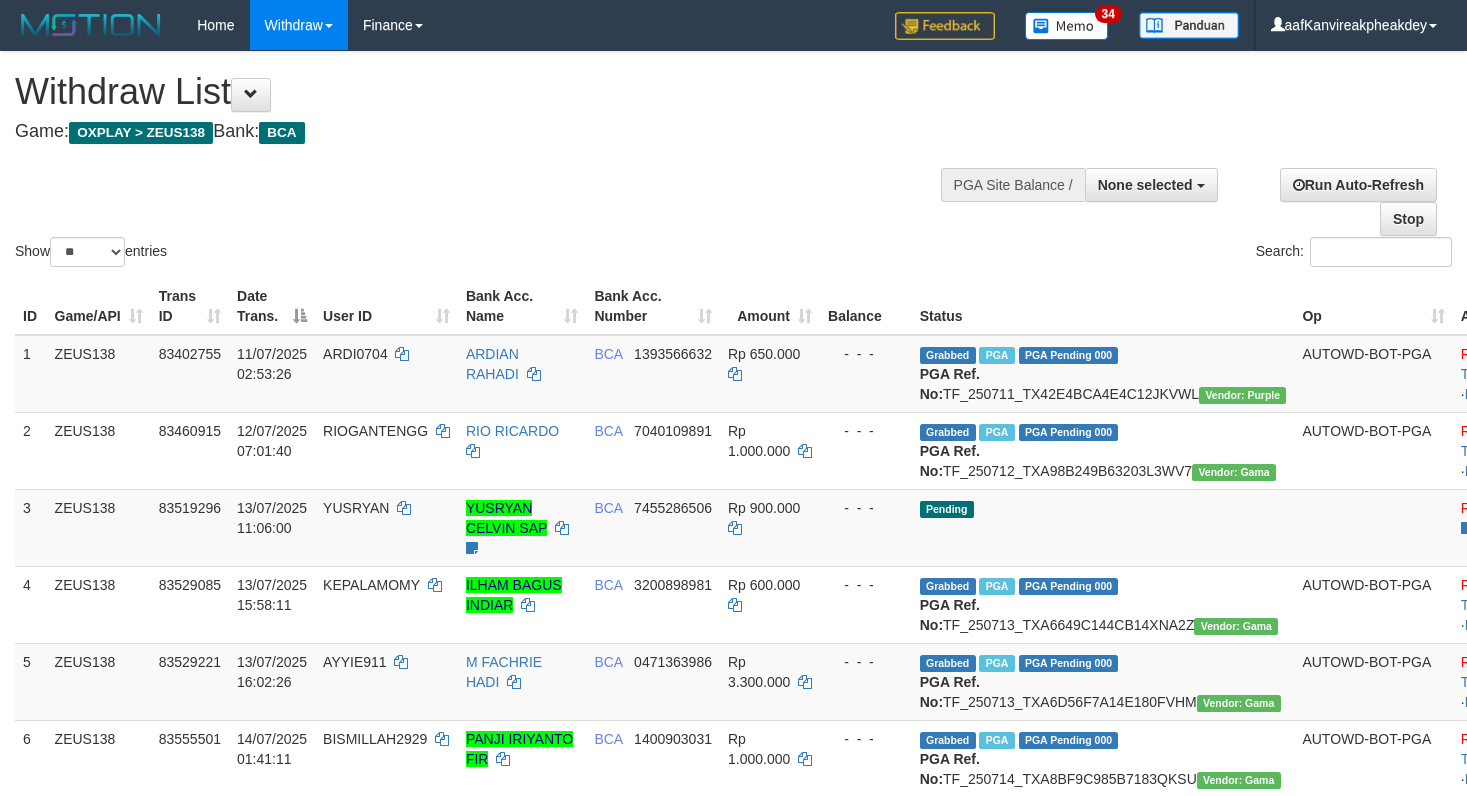 select 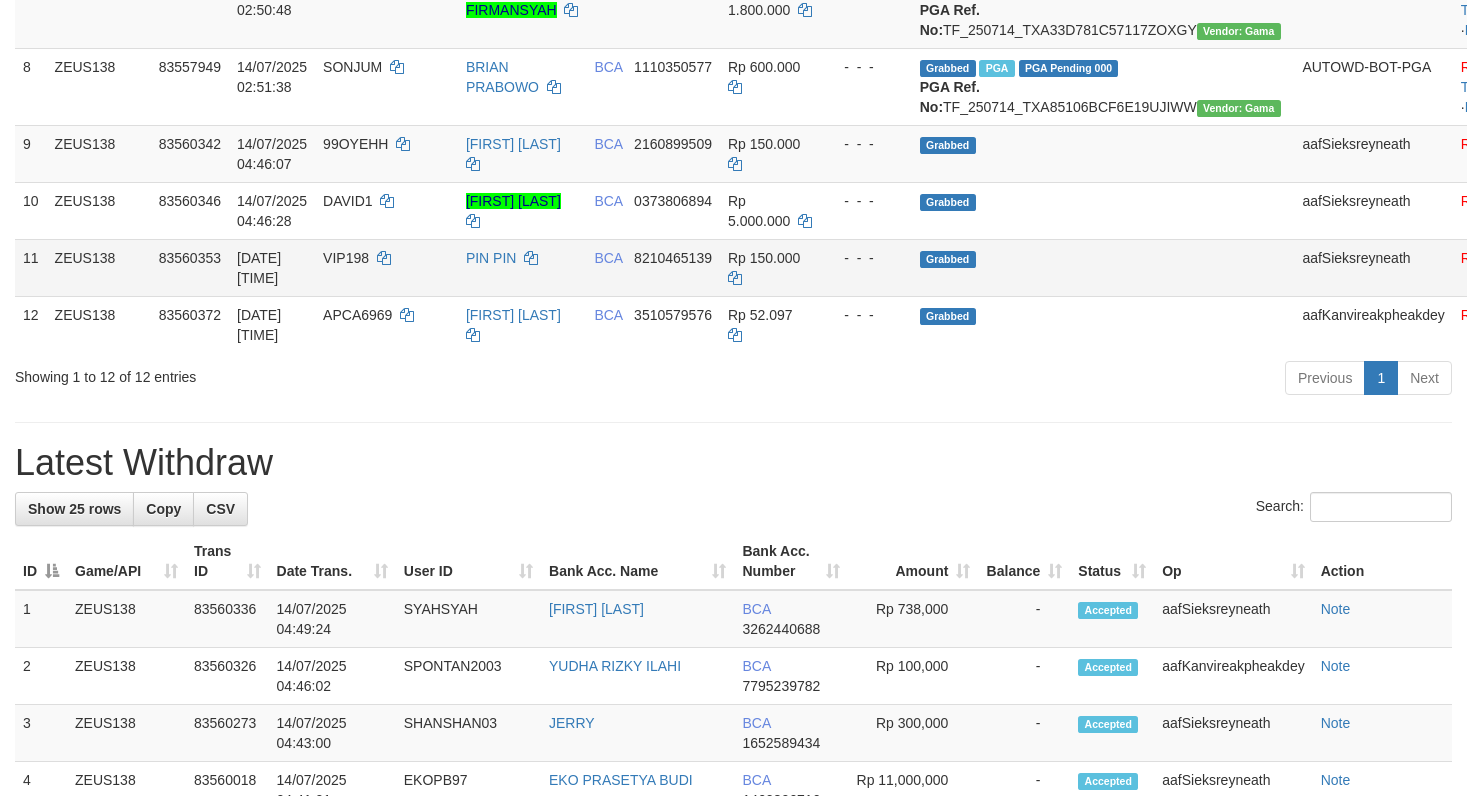 click on "Rp 150.000" at bounding box center (770, 267) 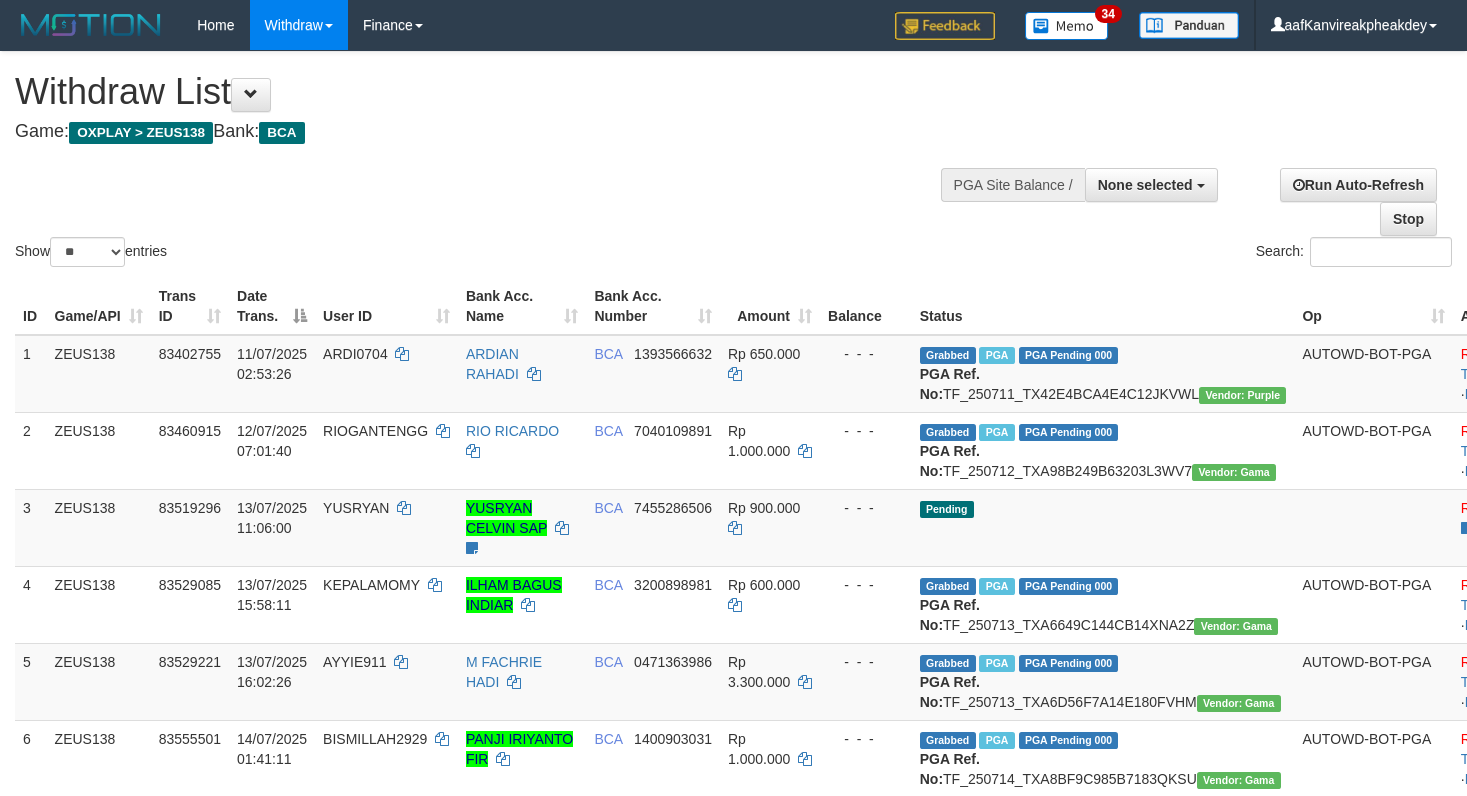 select 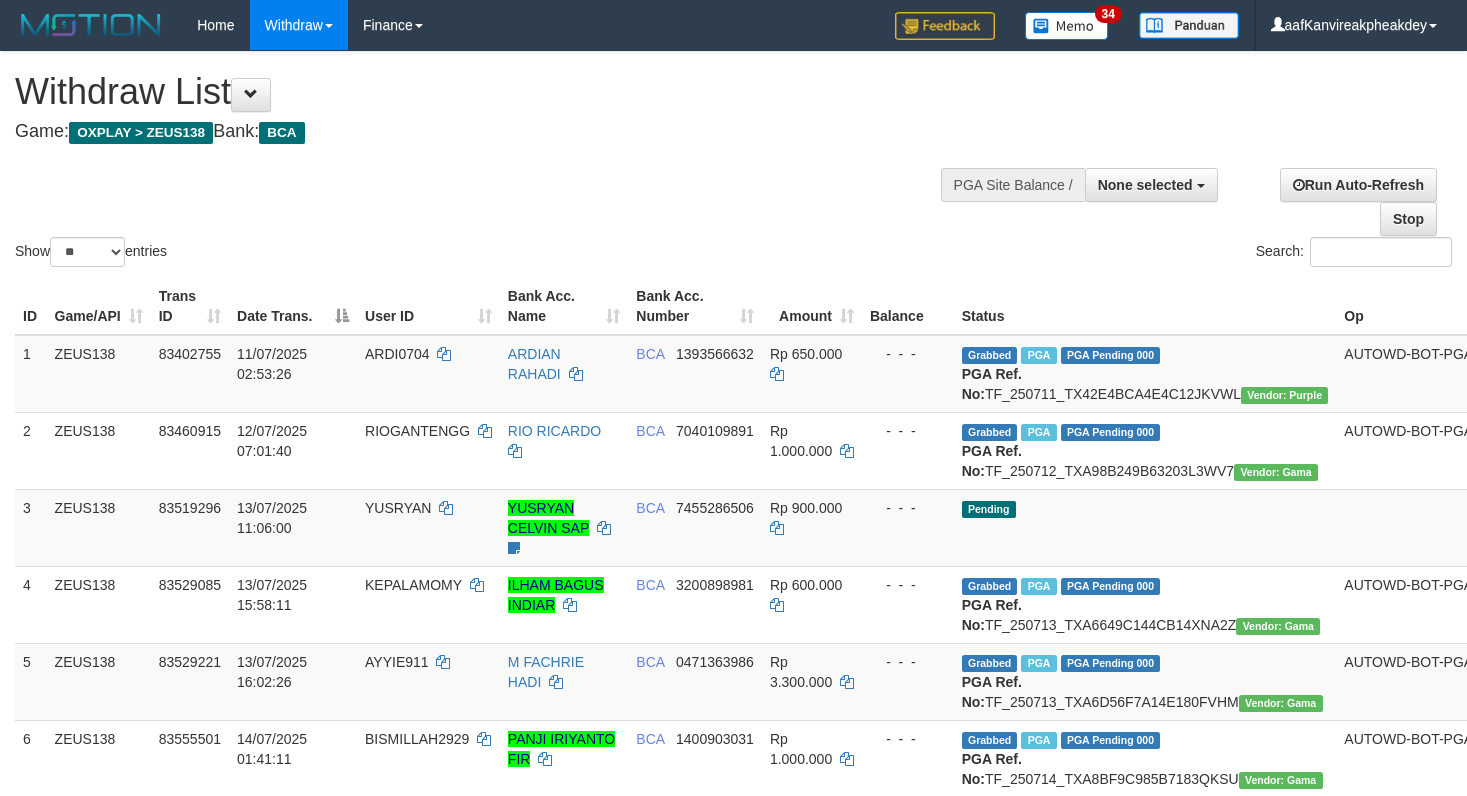 select 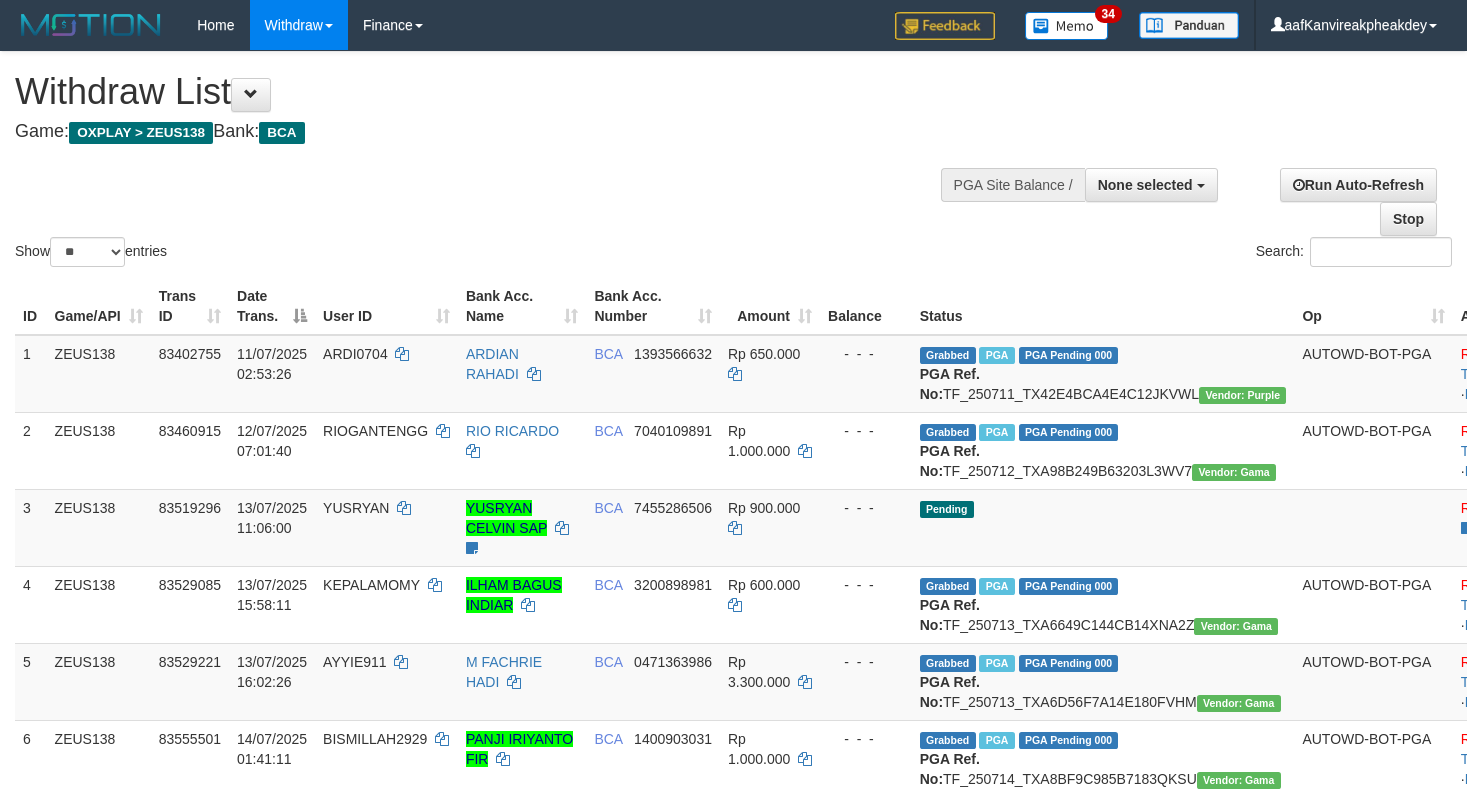 select 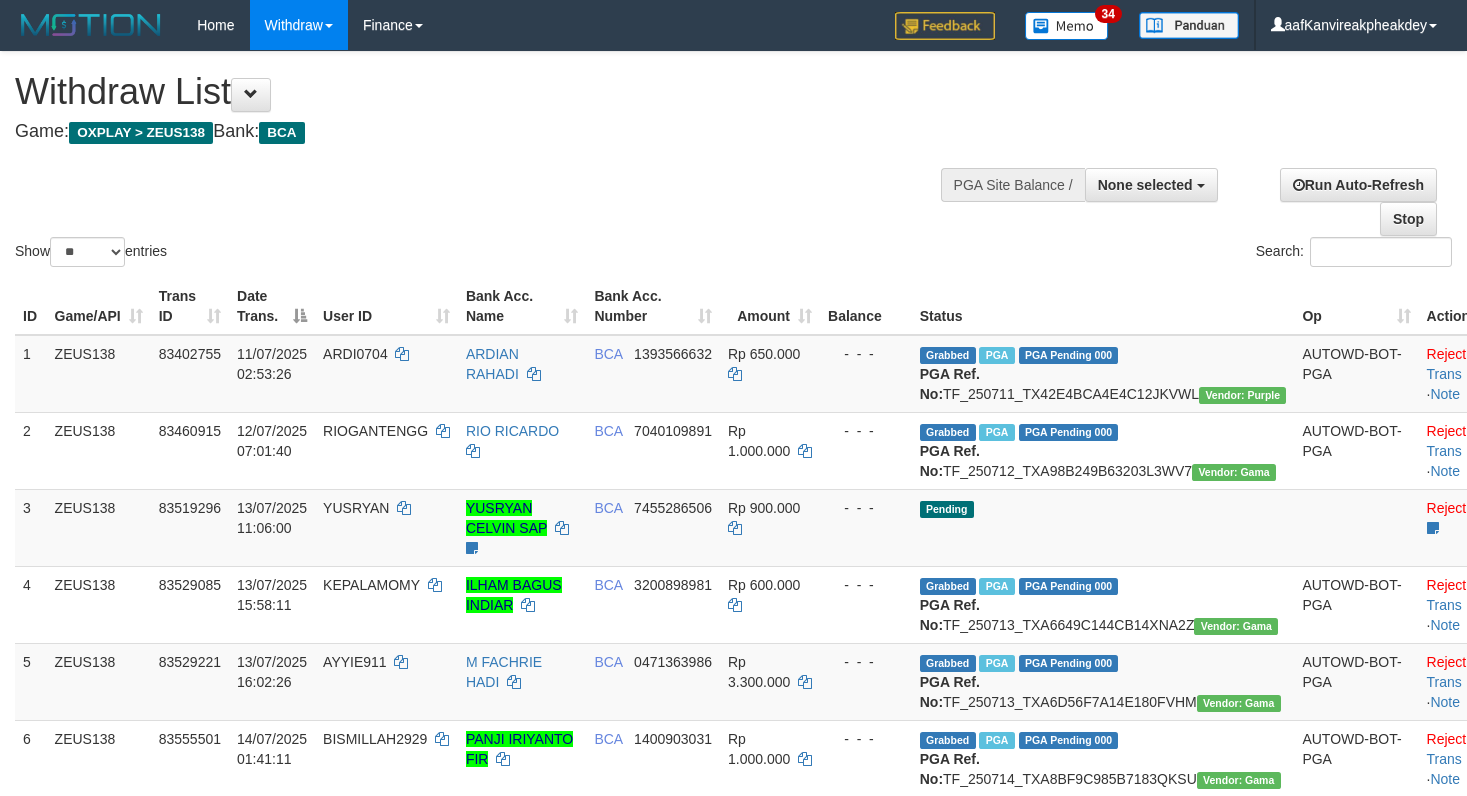 select 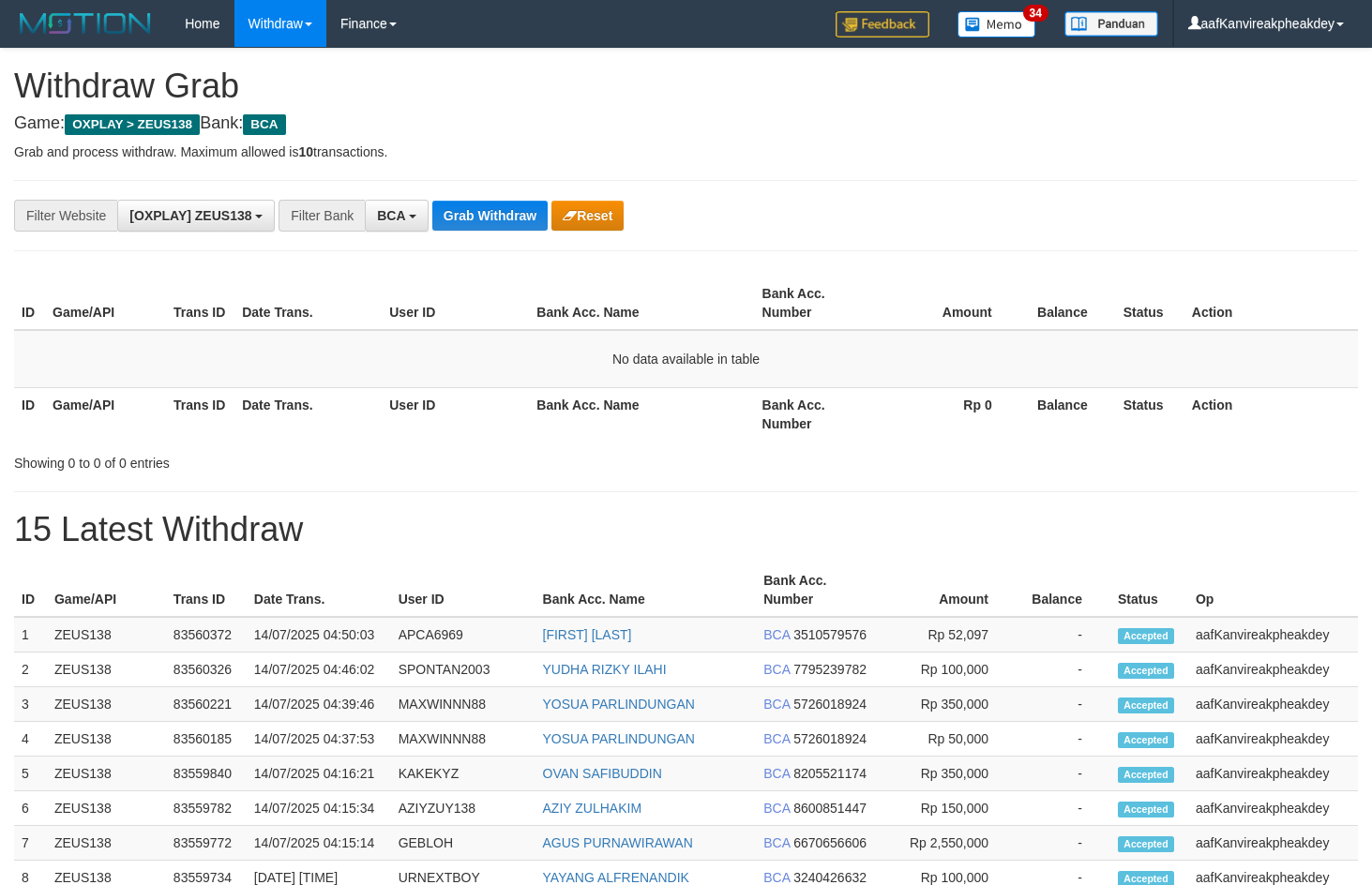 scroll, scrollTop: 0, scrollLeft: 0, axis: both 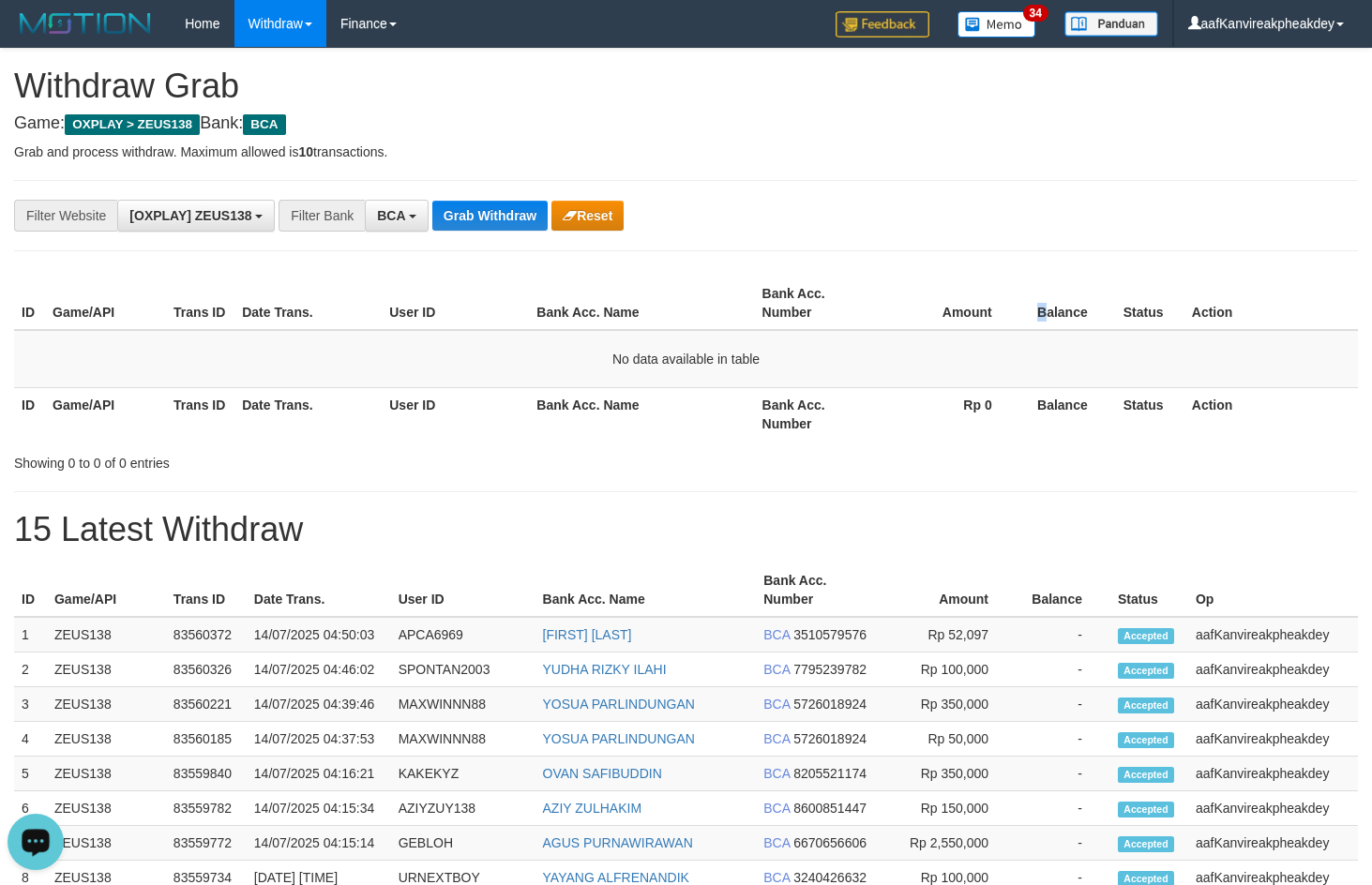 drag, startPoint x: 1048, startPoint y: 307, endPoint x: 1257, endPoint y: 318, distance: 209.28927 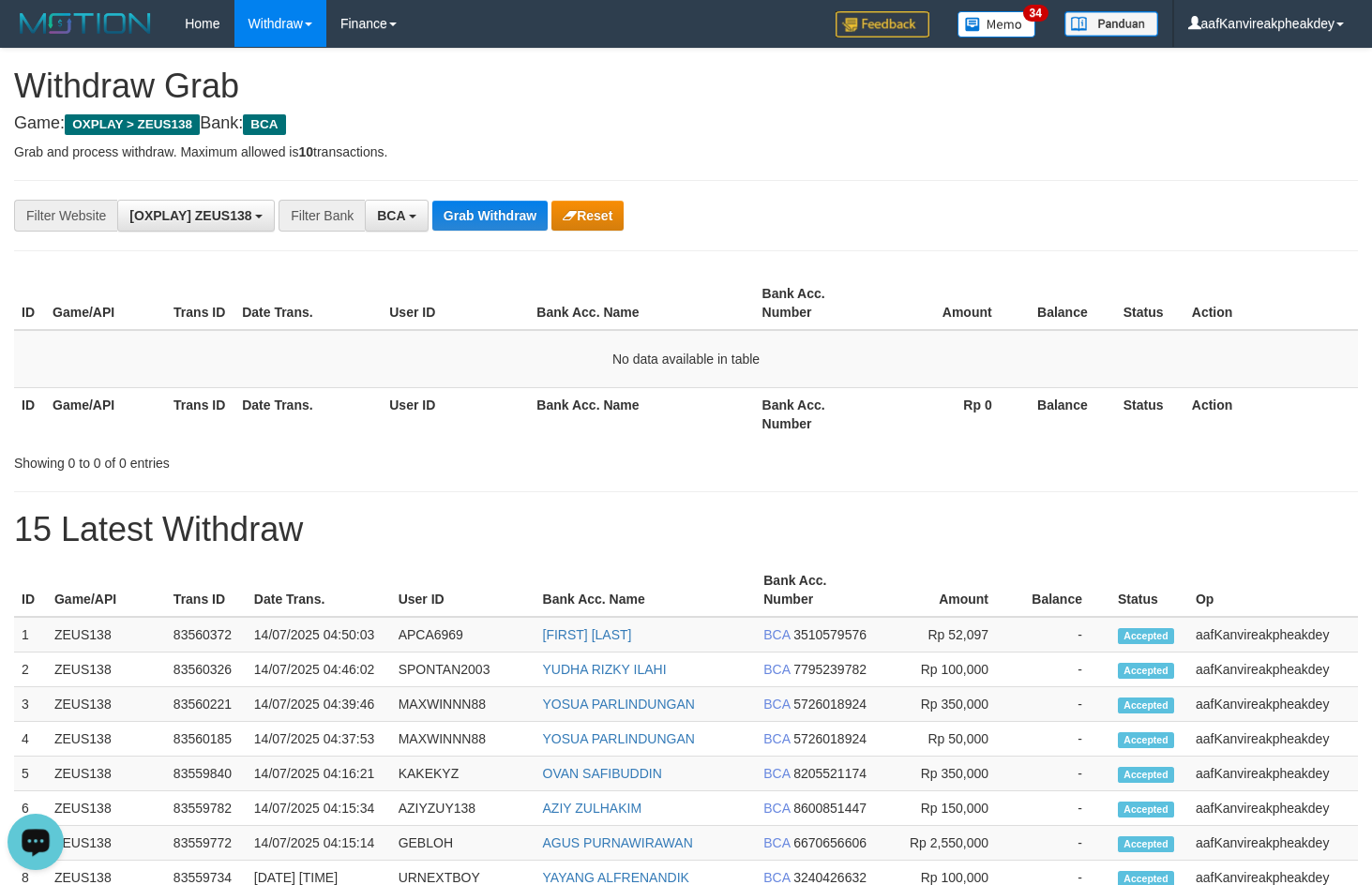 click on "Game:   OXPLAY > ZEUS138    		Bank:   BCA" at bounding box center (686, 124) 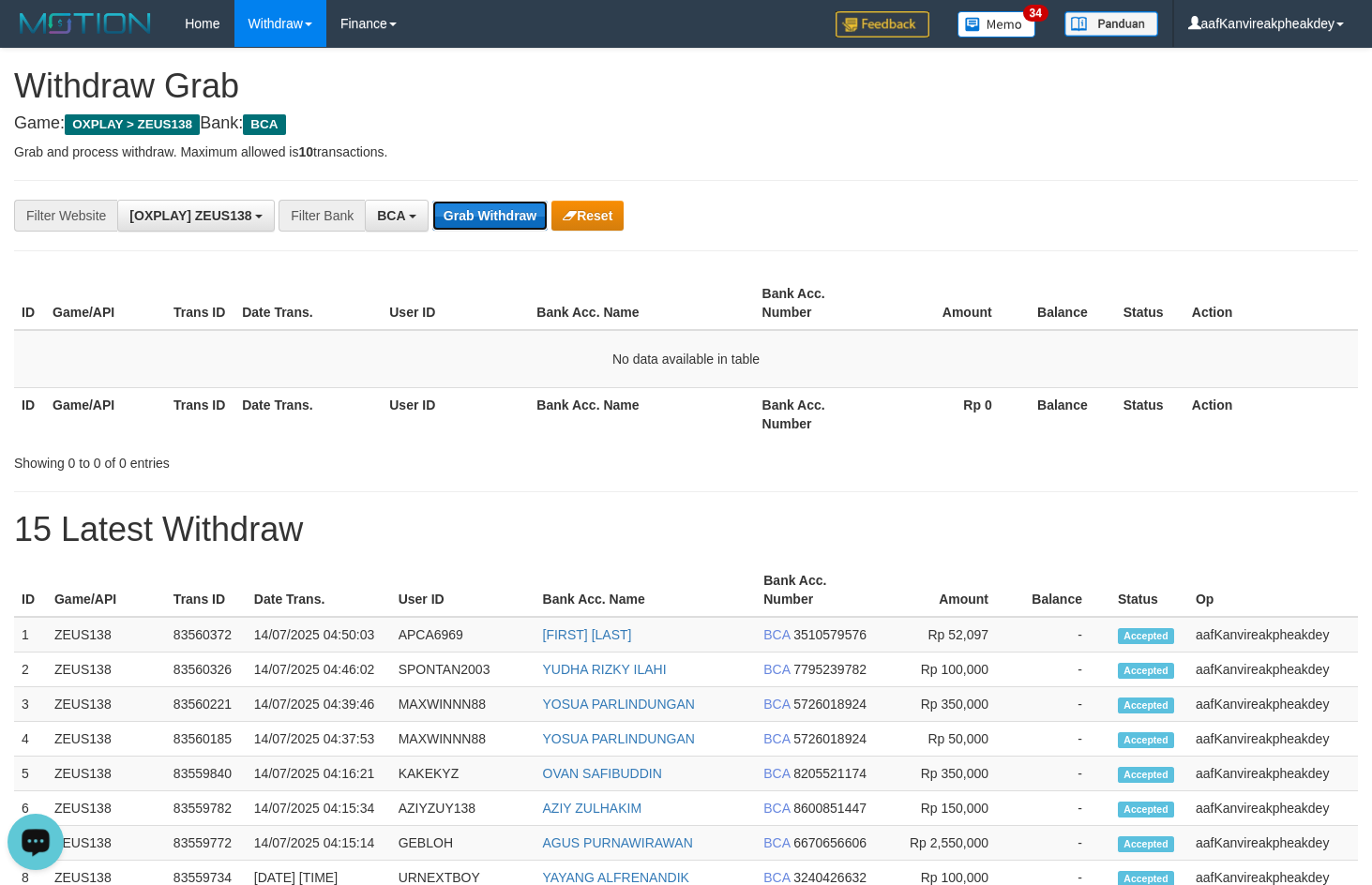 click on "Grab Withdraw" at bounding box center [490, 216] 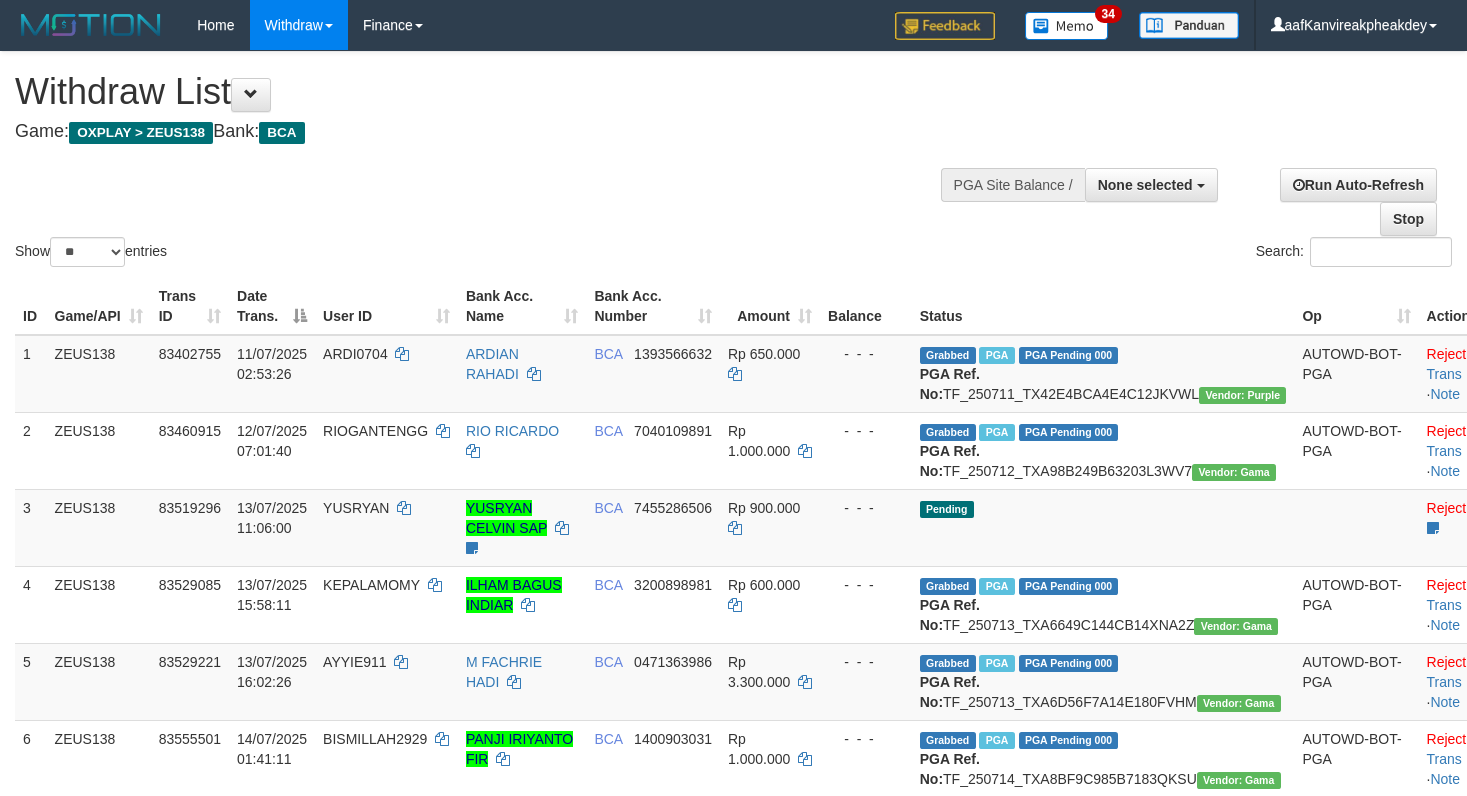 select 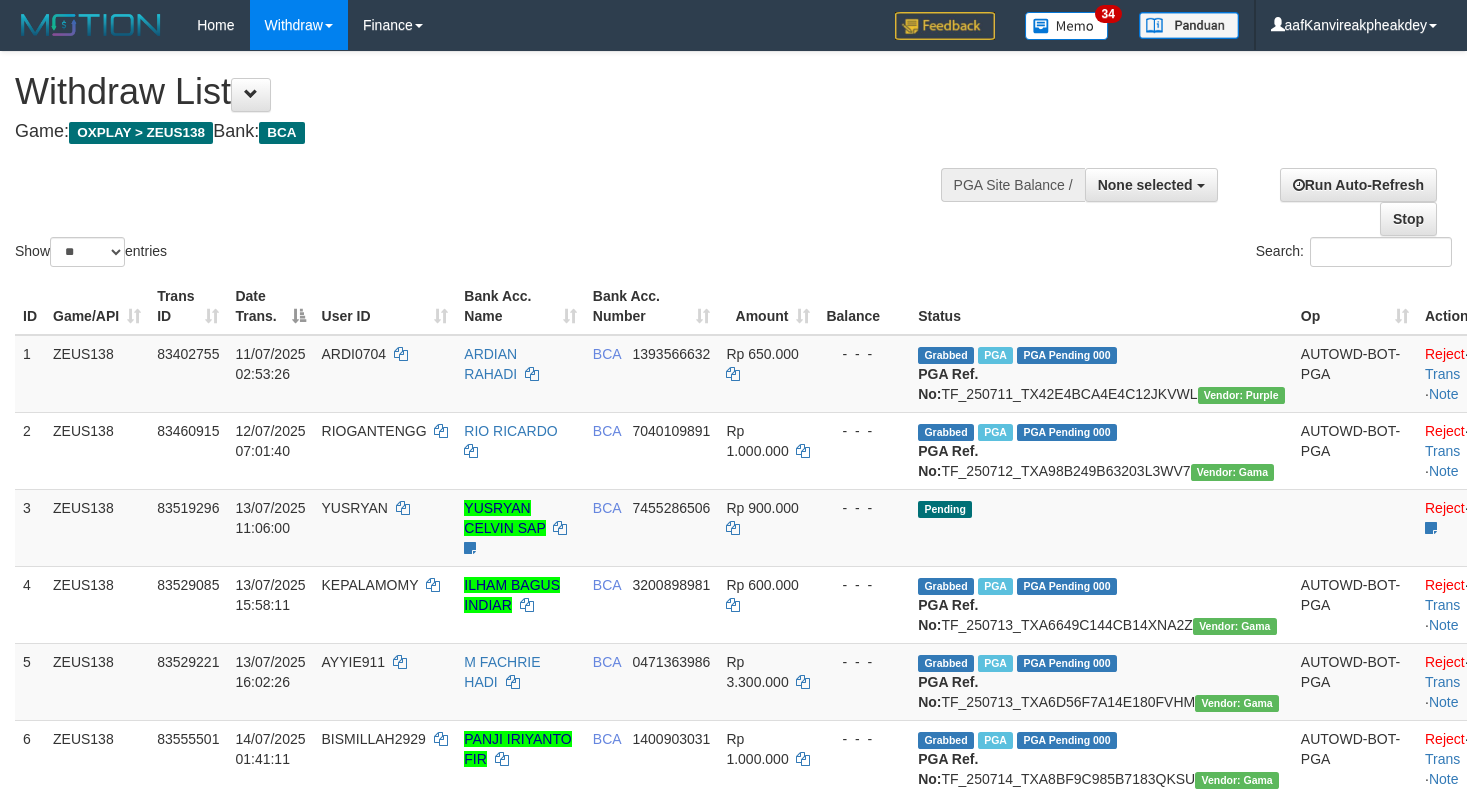 select 